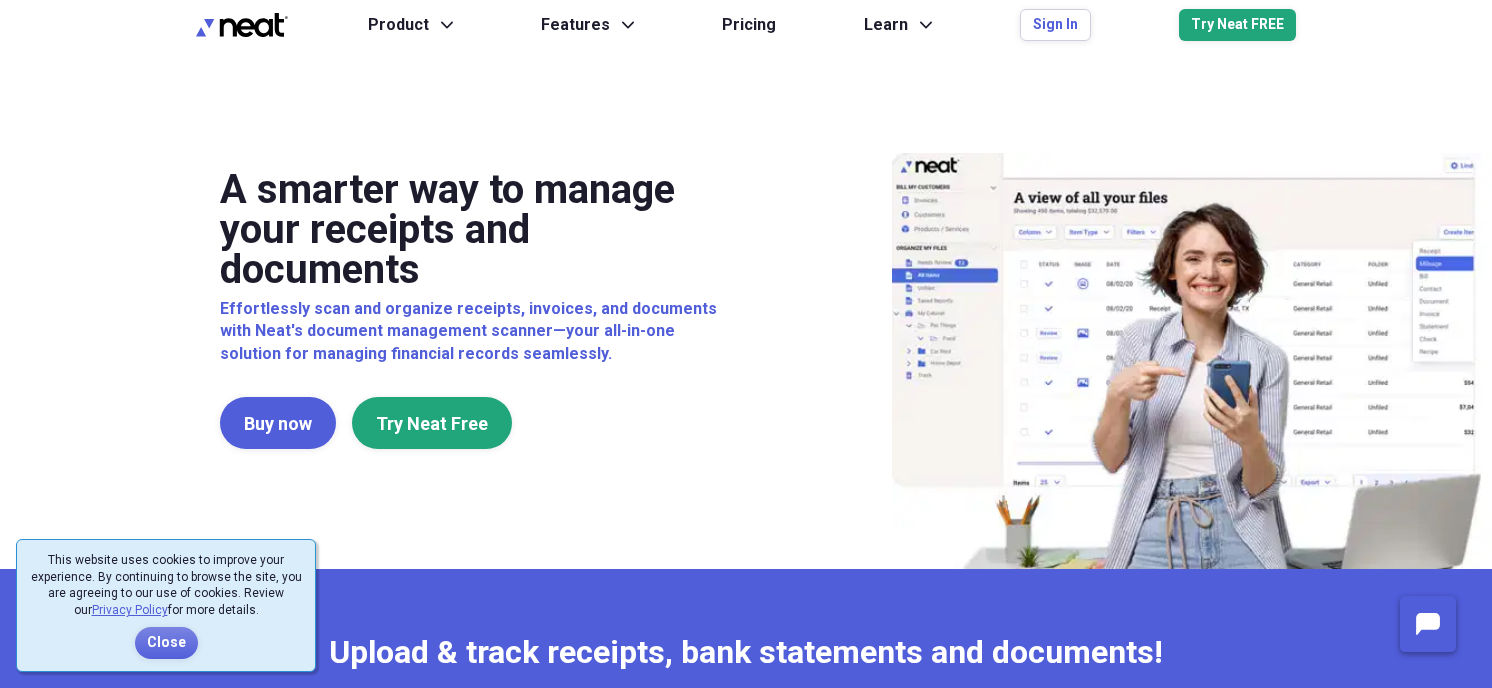 scroll, scrollTop: 0, scrollLeft: 0, axis: both 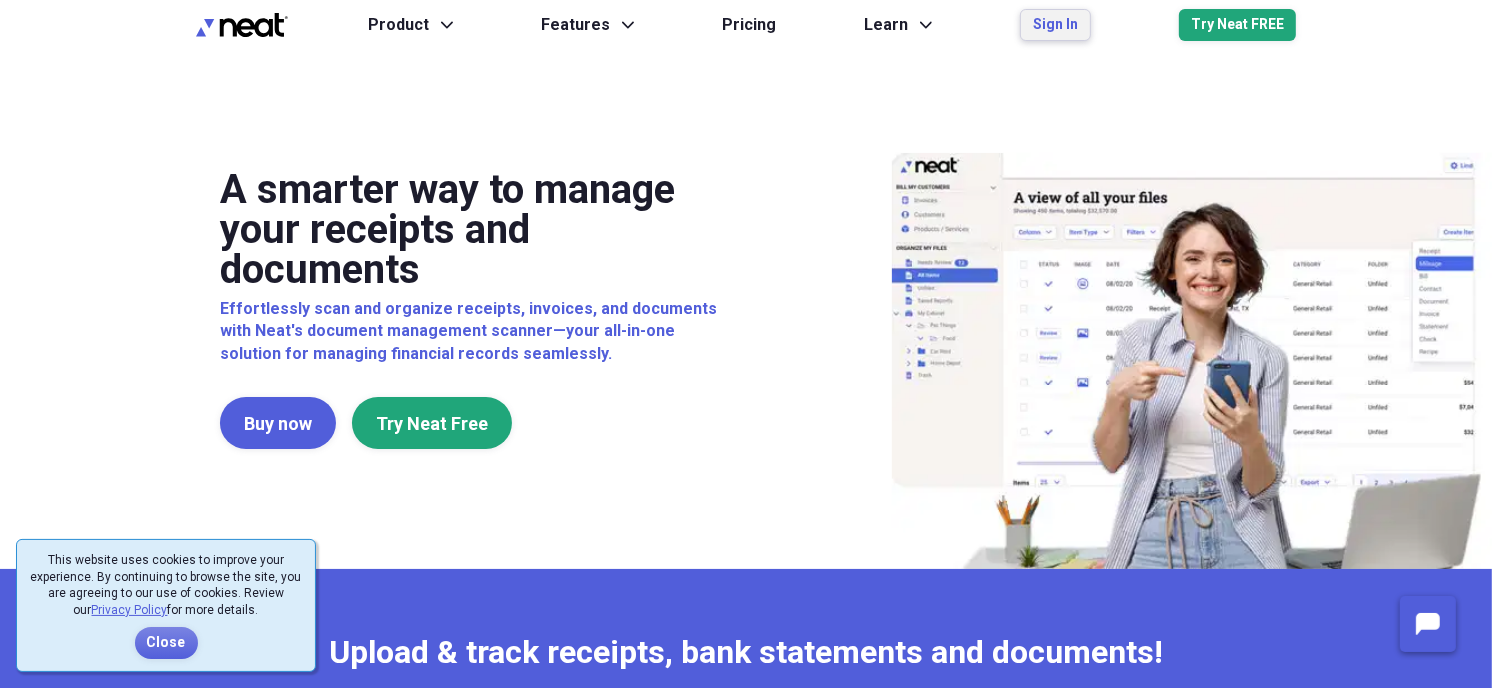 click on "Sign In" at bounding box center [1055, 25] 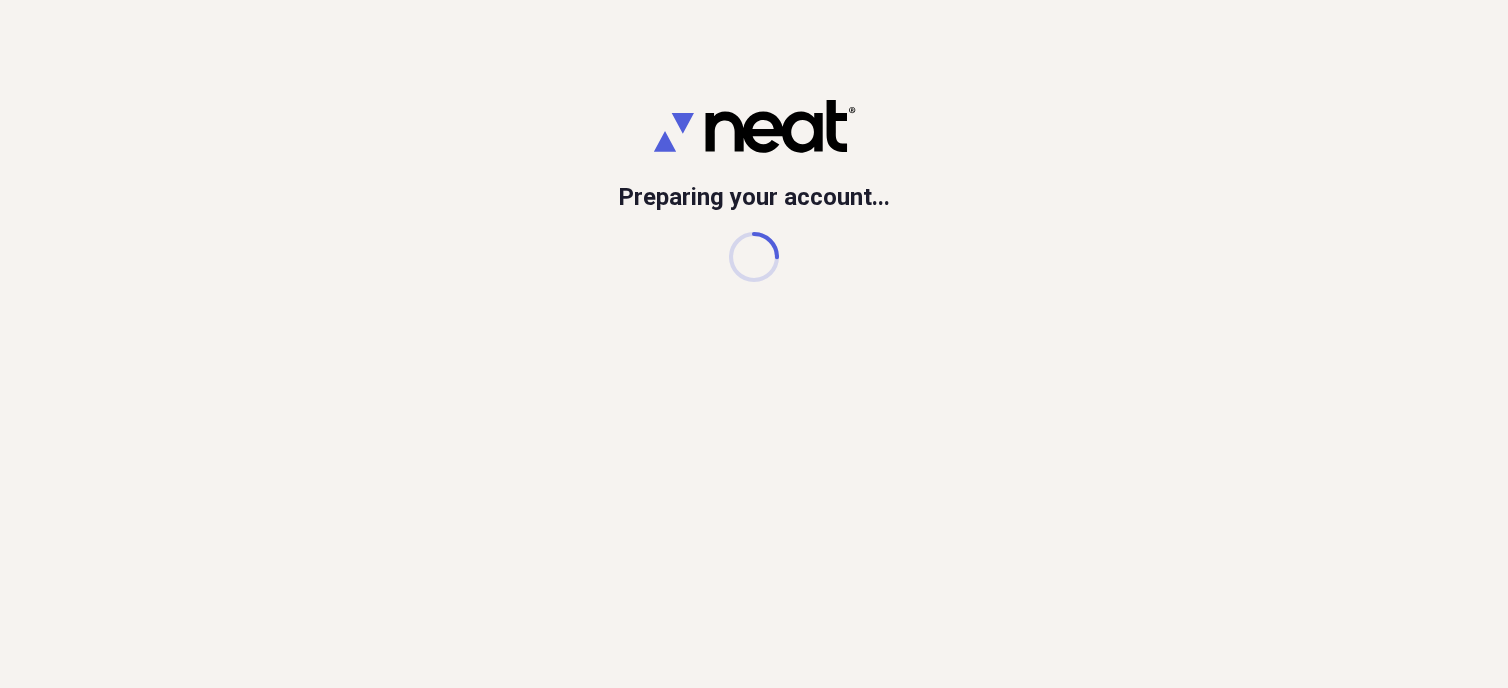 scroll, scrollTop: 0, scrollLeft: 0, axis: both 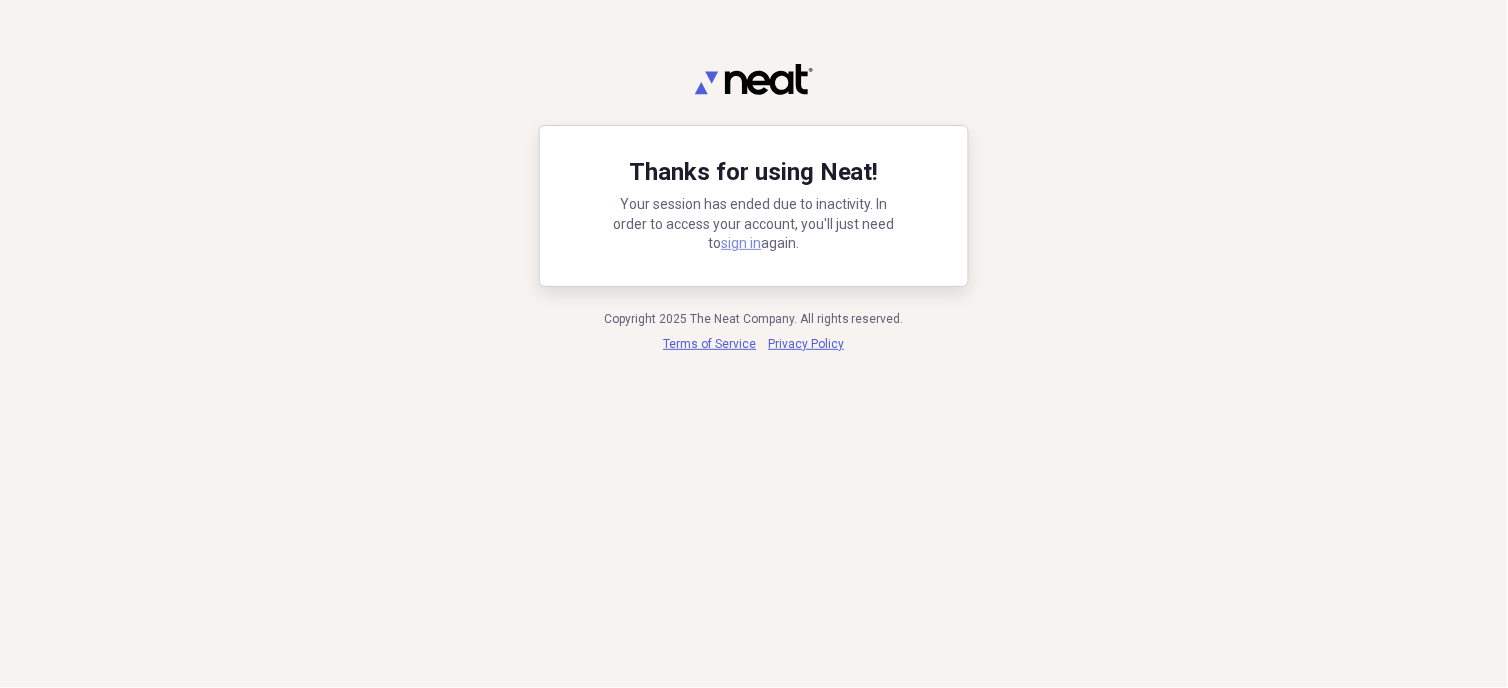 click on "sign in" at bounding box center [742, 243] 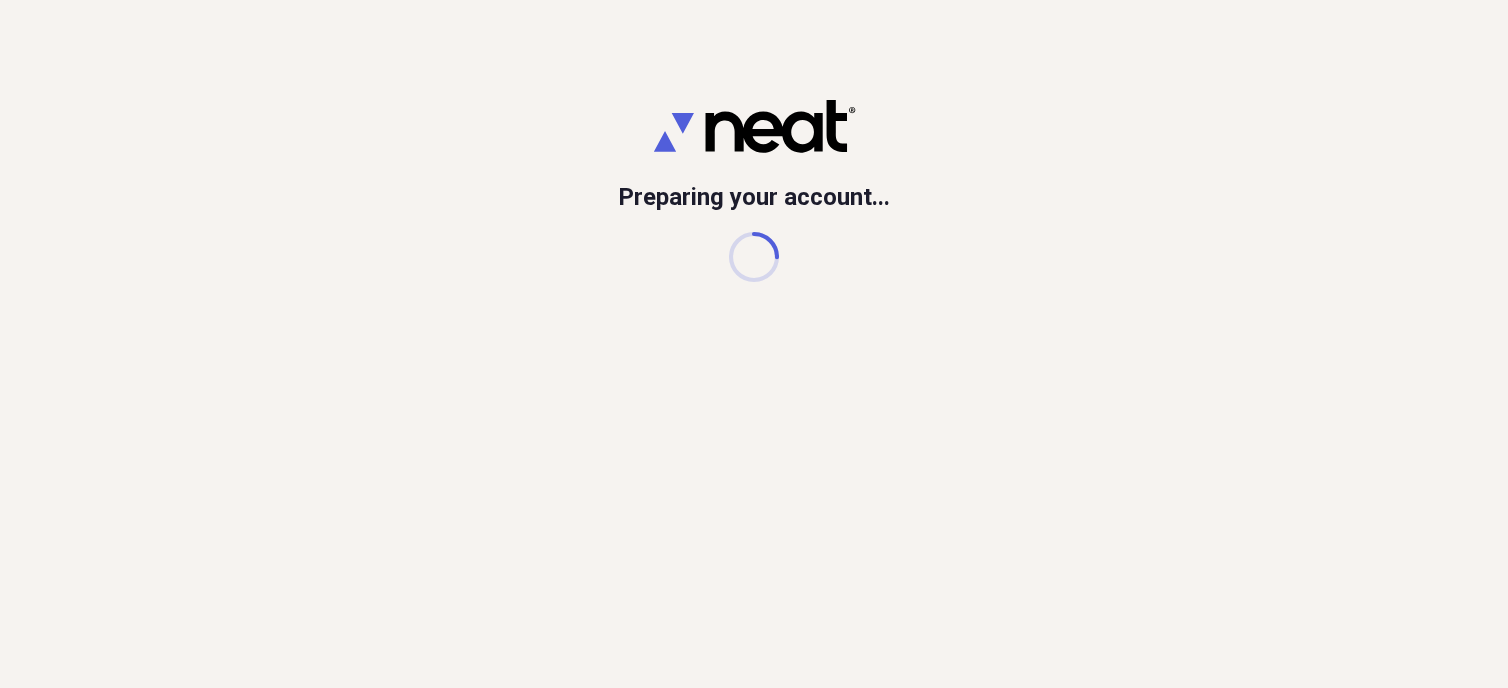 scroll, scrollTop: 0, scrollLeft: 0, axis: both 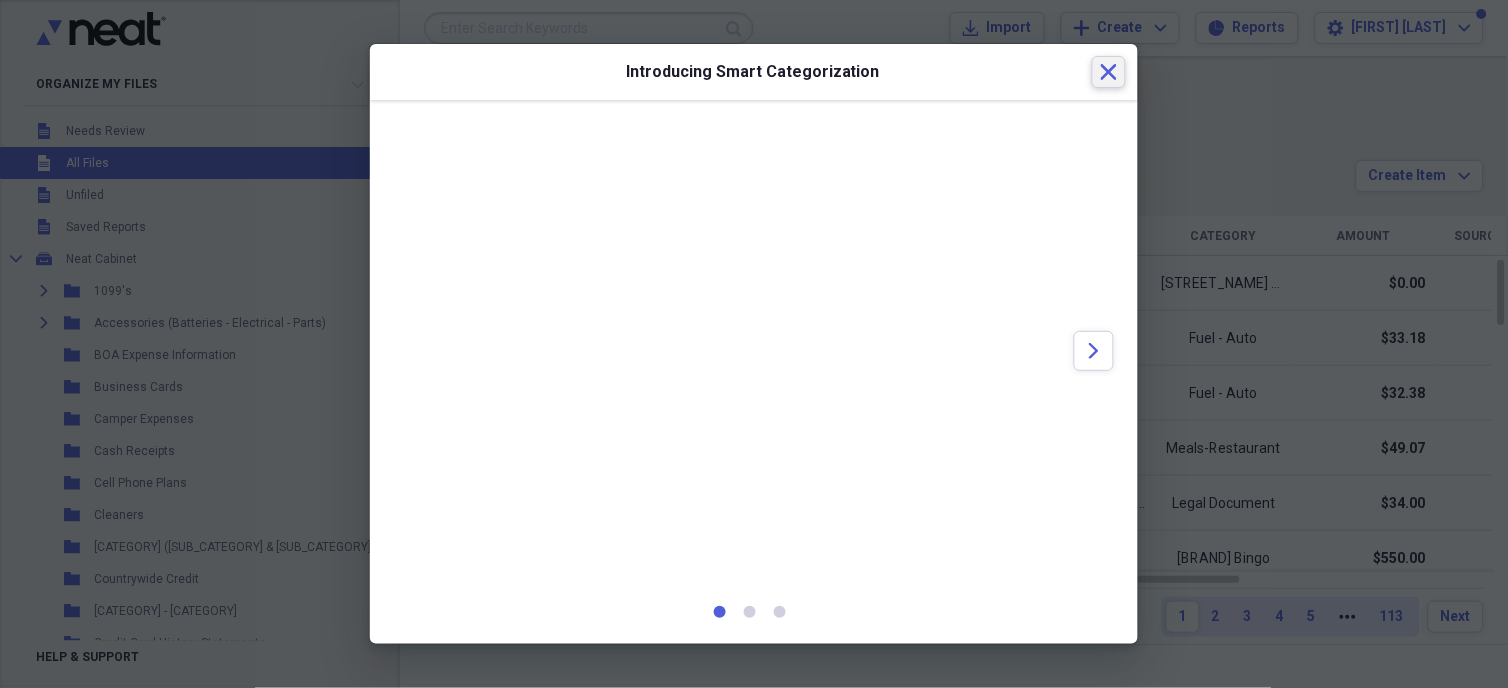 click on "Close" at bounding box center (1109, 72) 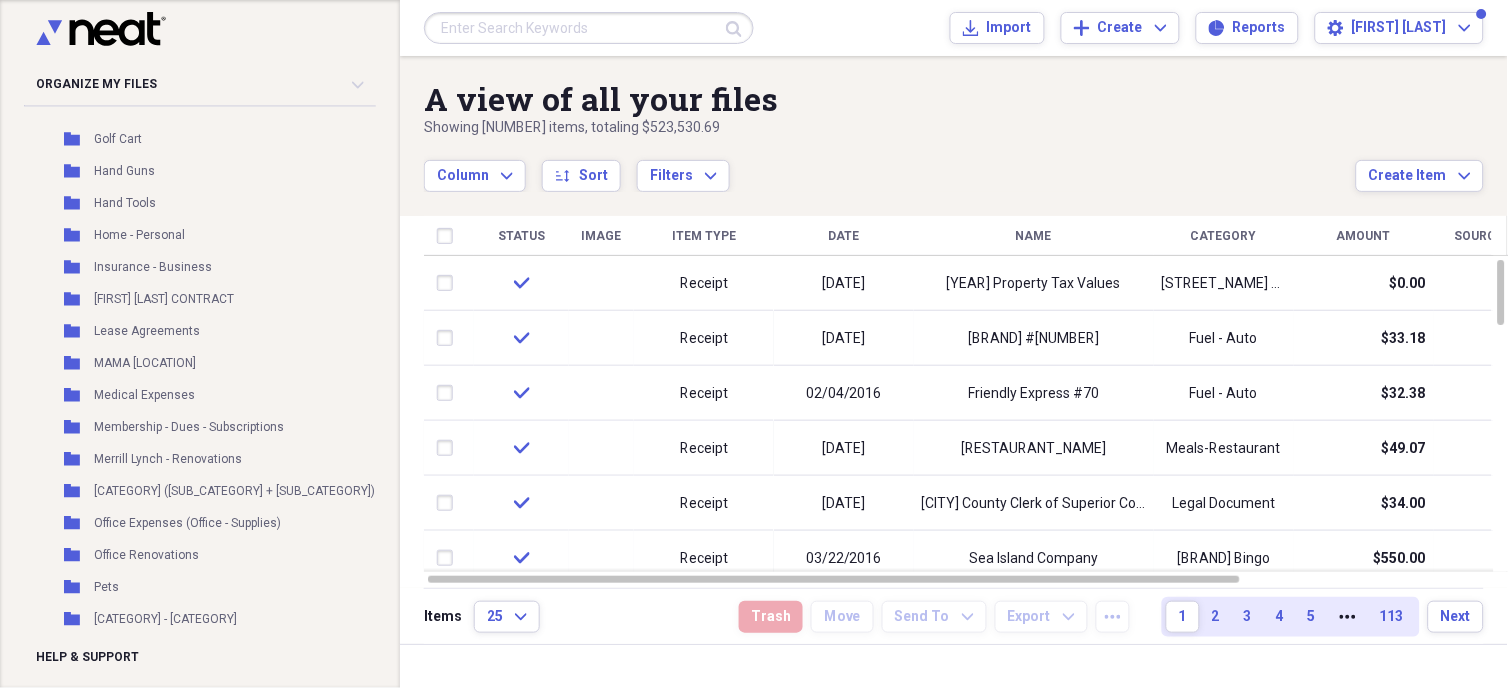 scroll, scrollTop: 1000, scrollLeft: 0, axis: vertical 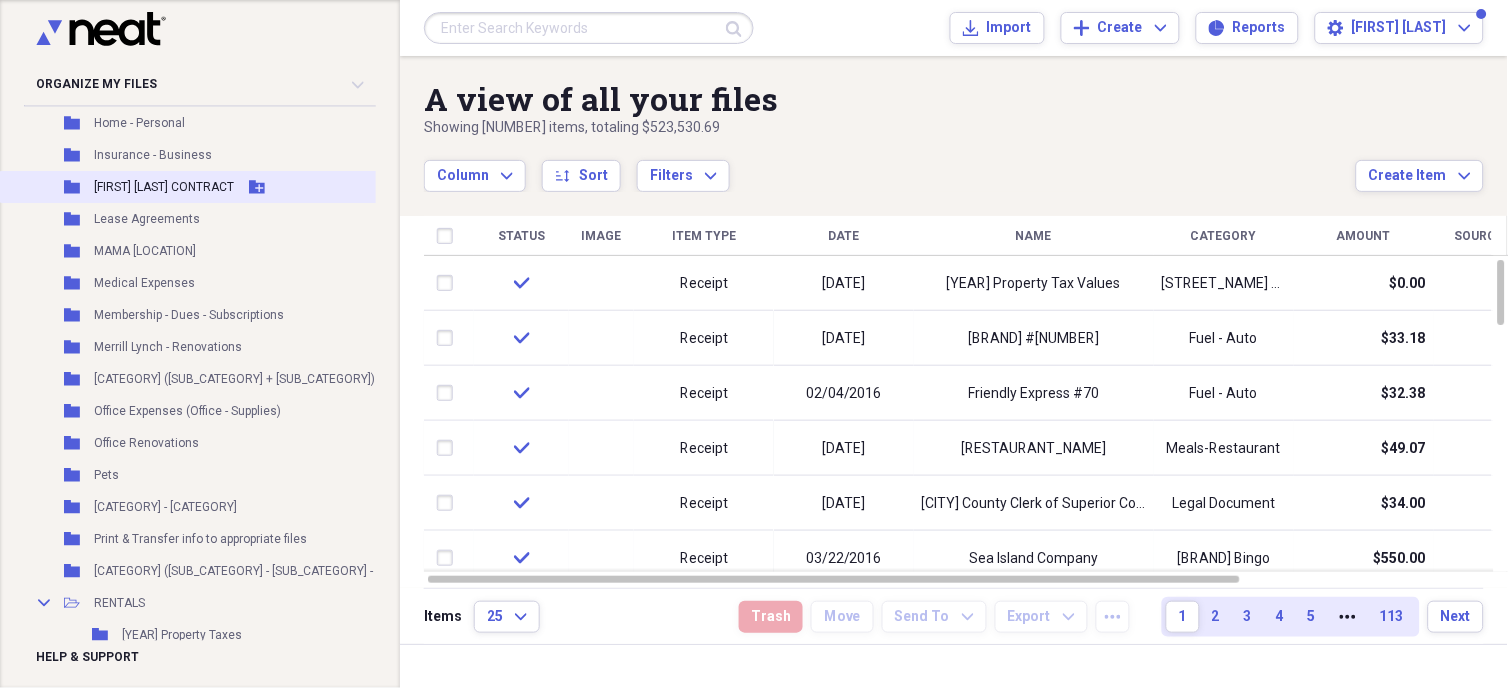 click on "[FIRST] [LAST] CONTRACT" at bounding box center [164, 187] 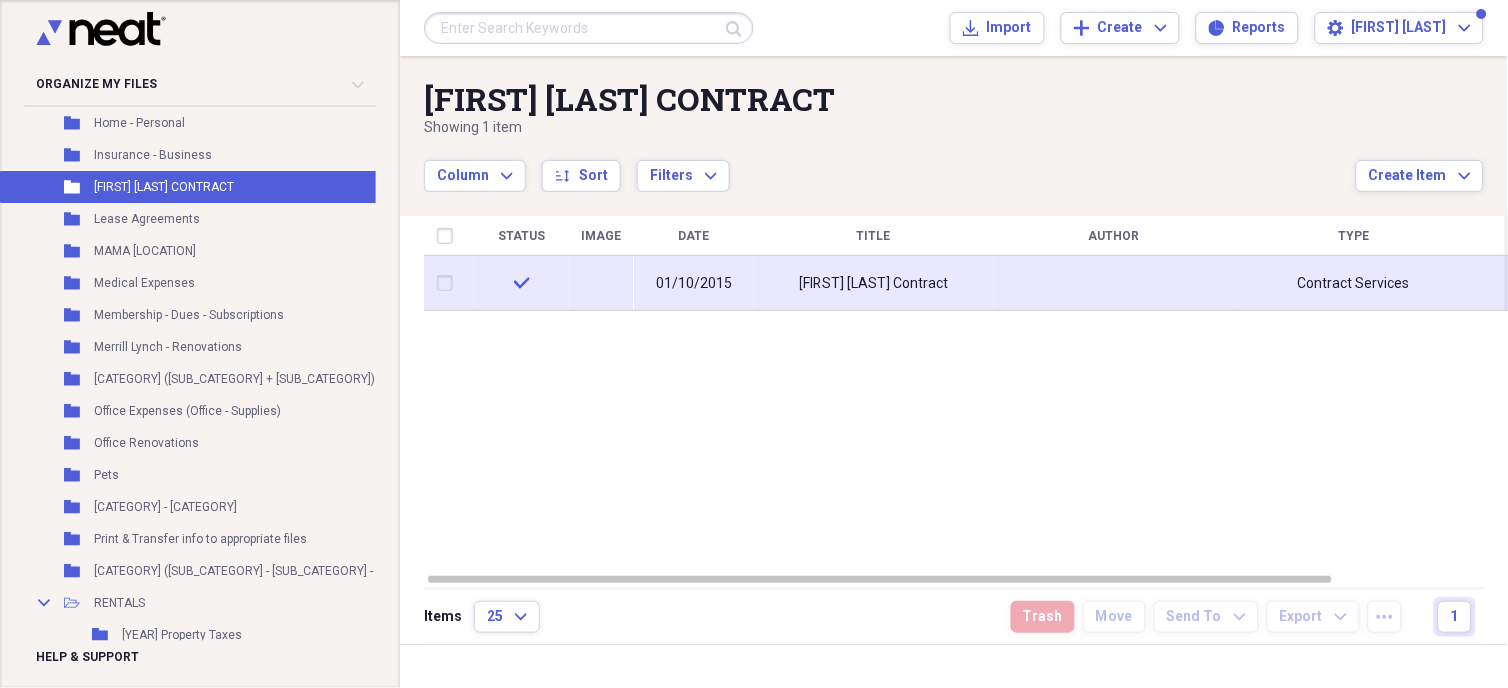 click on "[FIRST] [LAST] Contract" at bounding box center (874, 284) 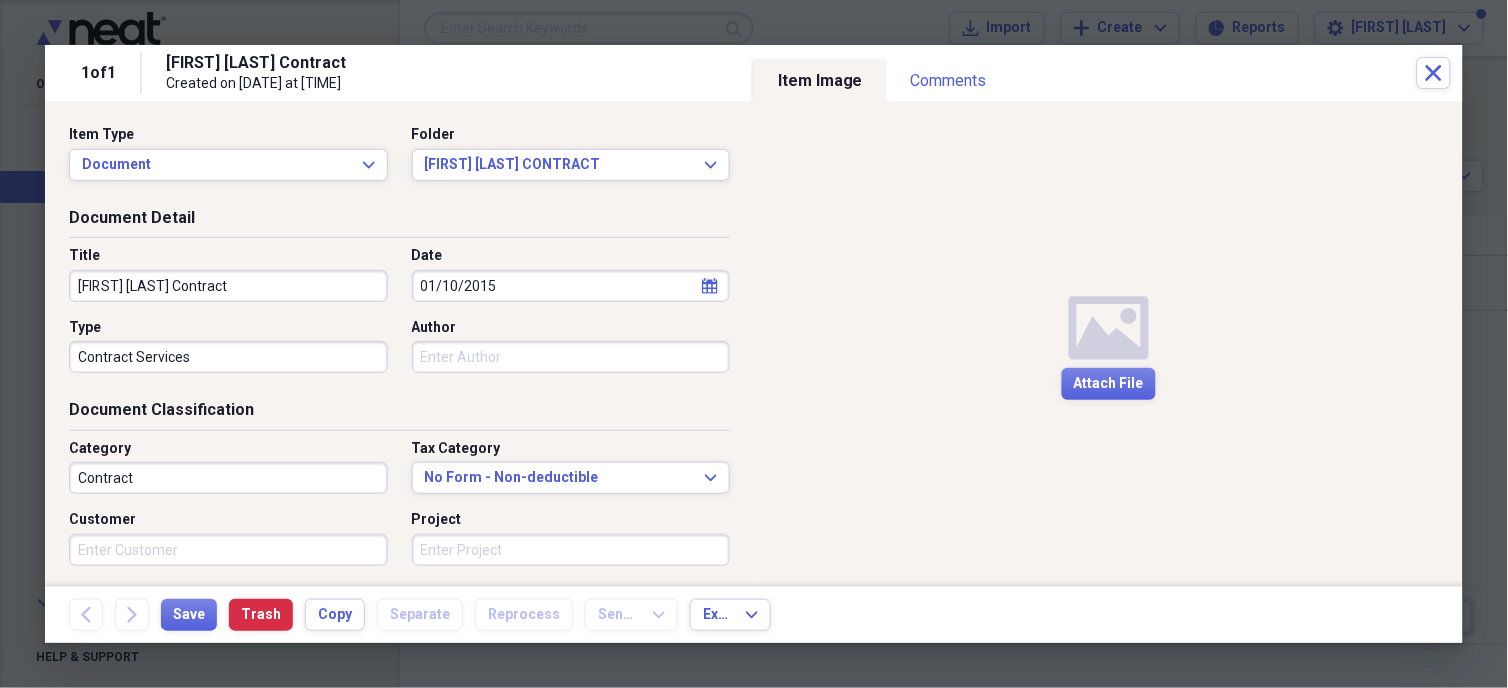 scroll, scrollTop: 222, scrollLeft: 0, axis: vertical 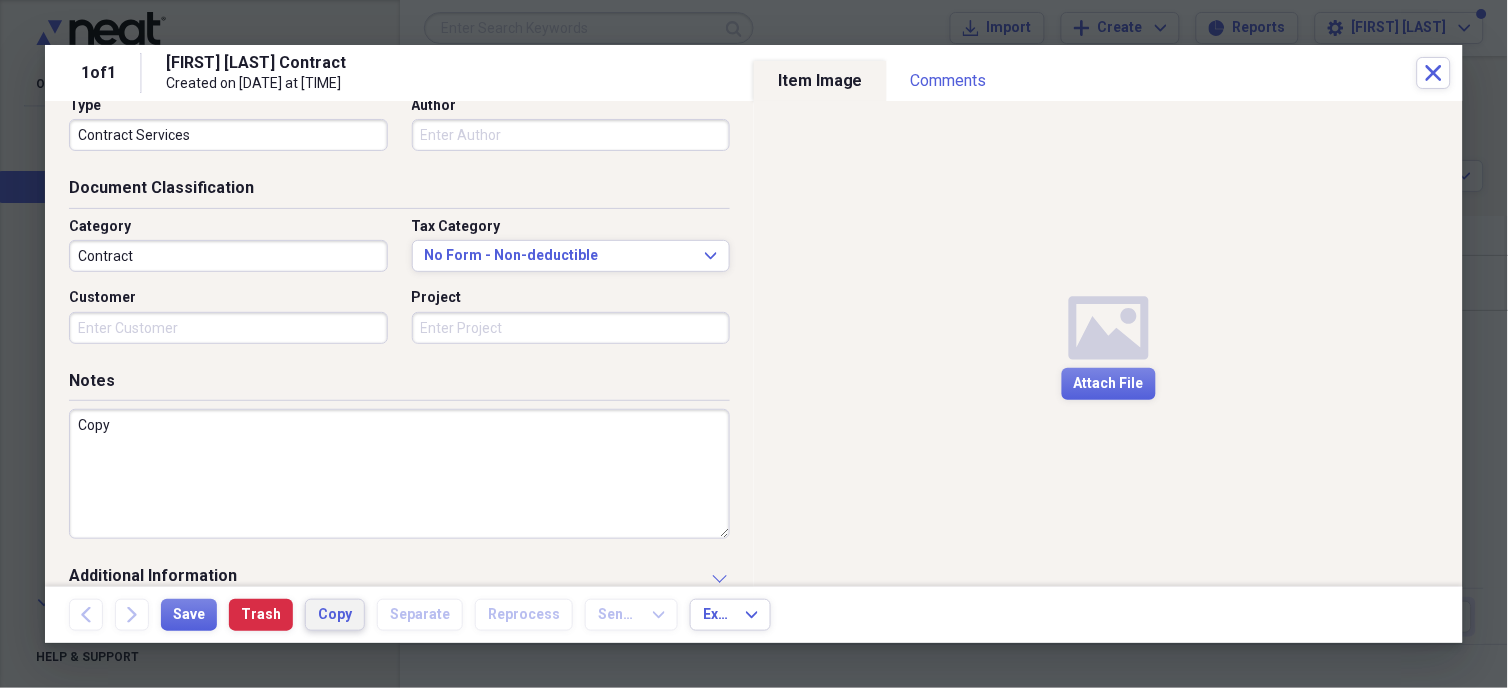 click on "Copy" at bounding box center [335, 615] 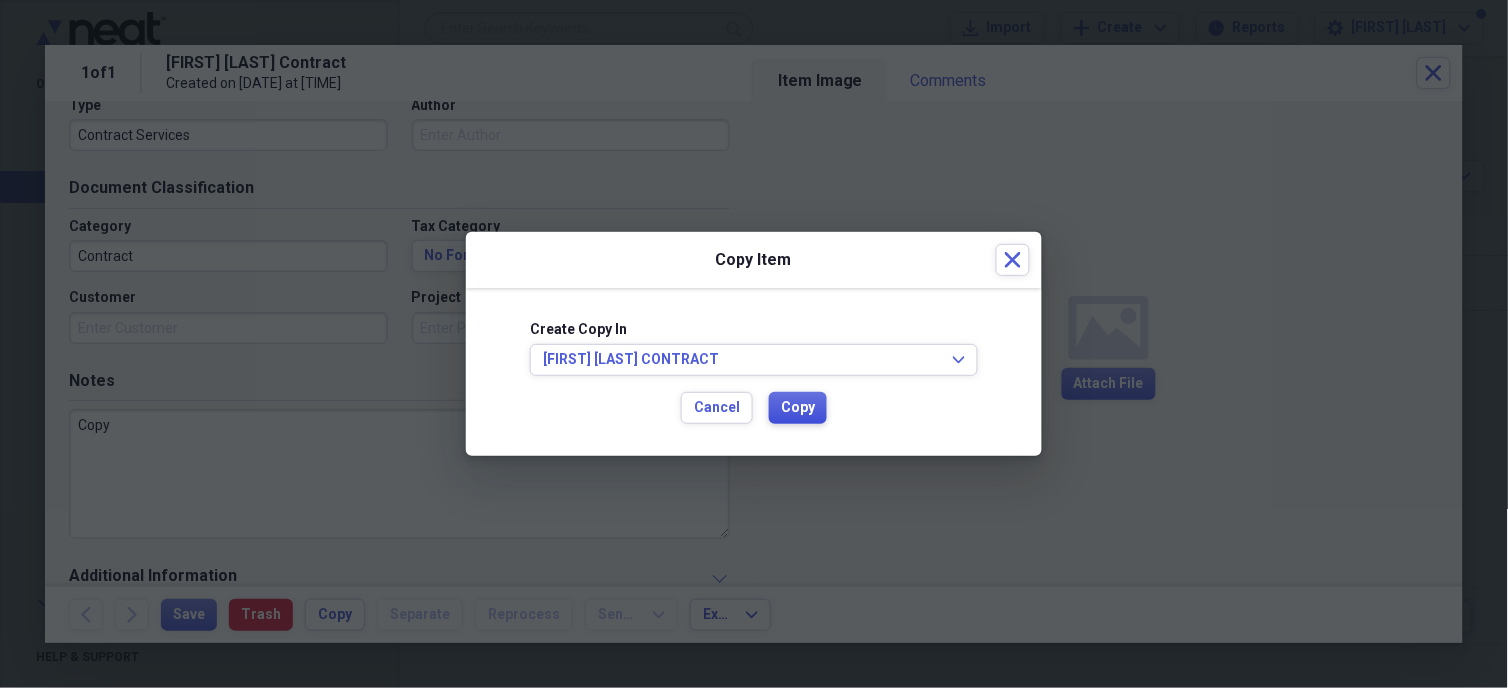 click on "Copy" at bounding box center (798, 408) 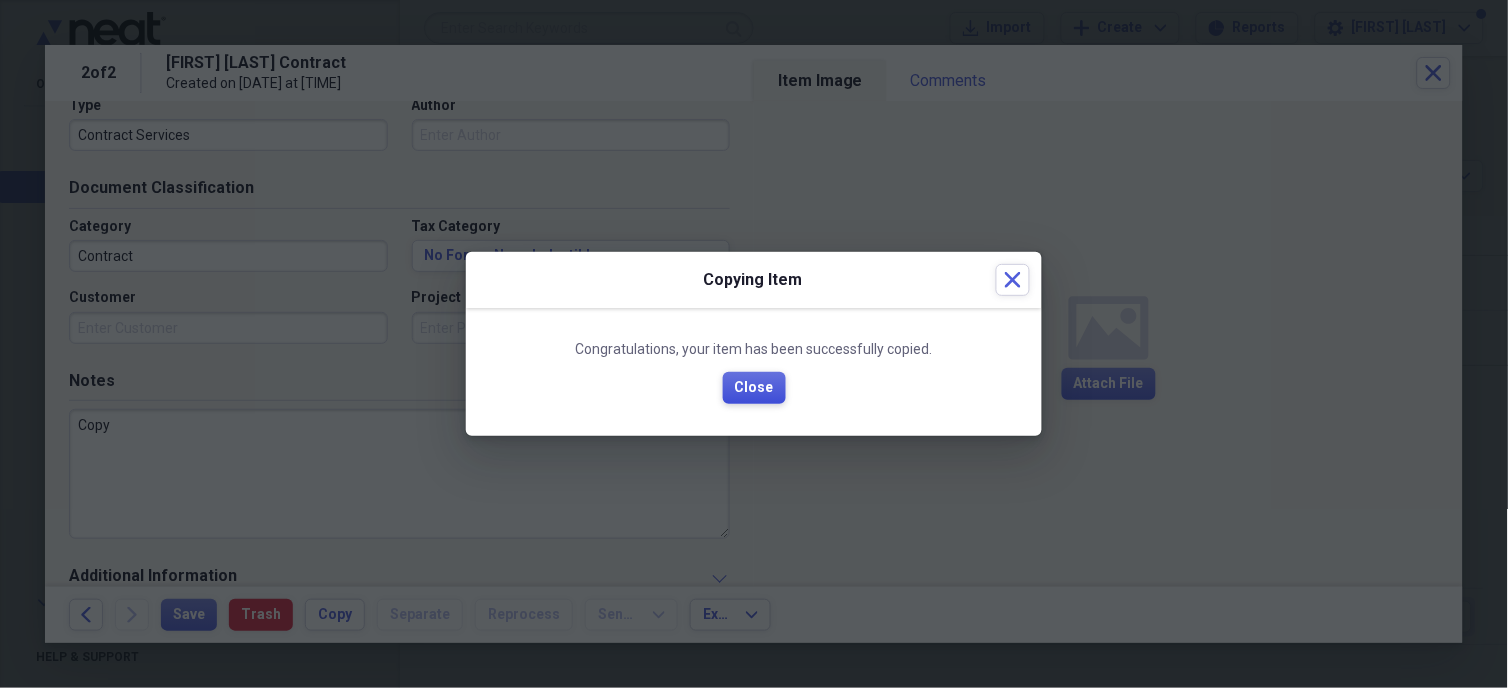click on "Close" at bounding box center [754, 388] 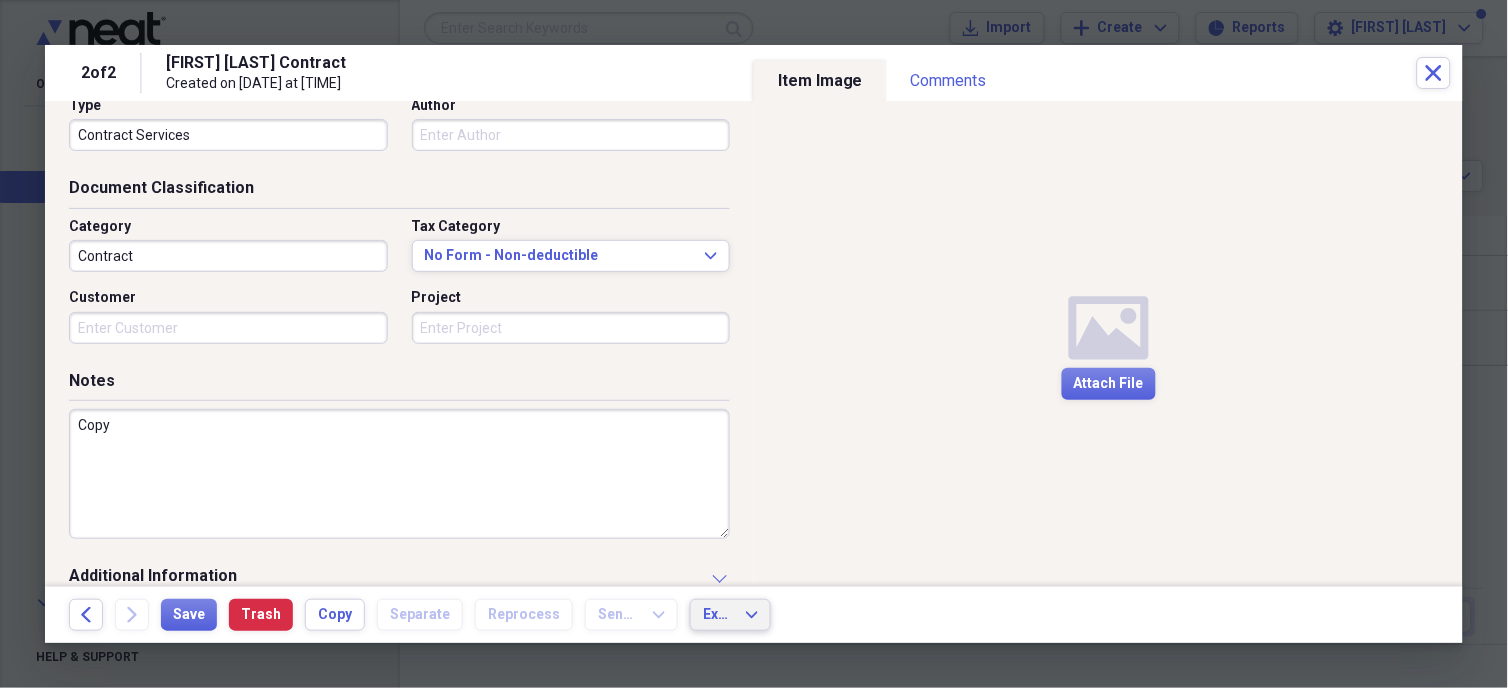 click on "Expand" 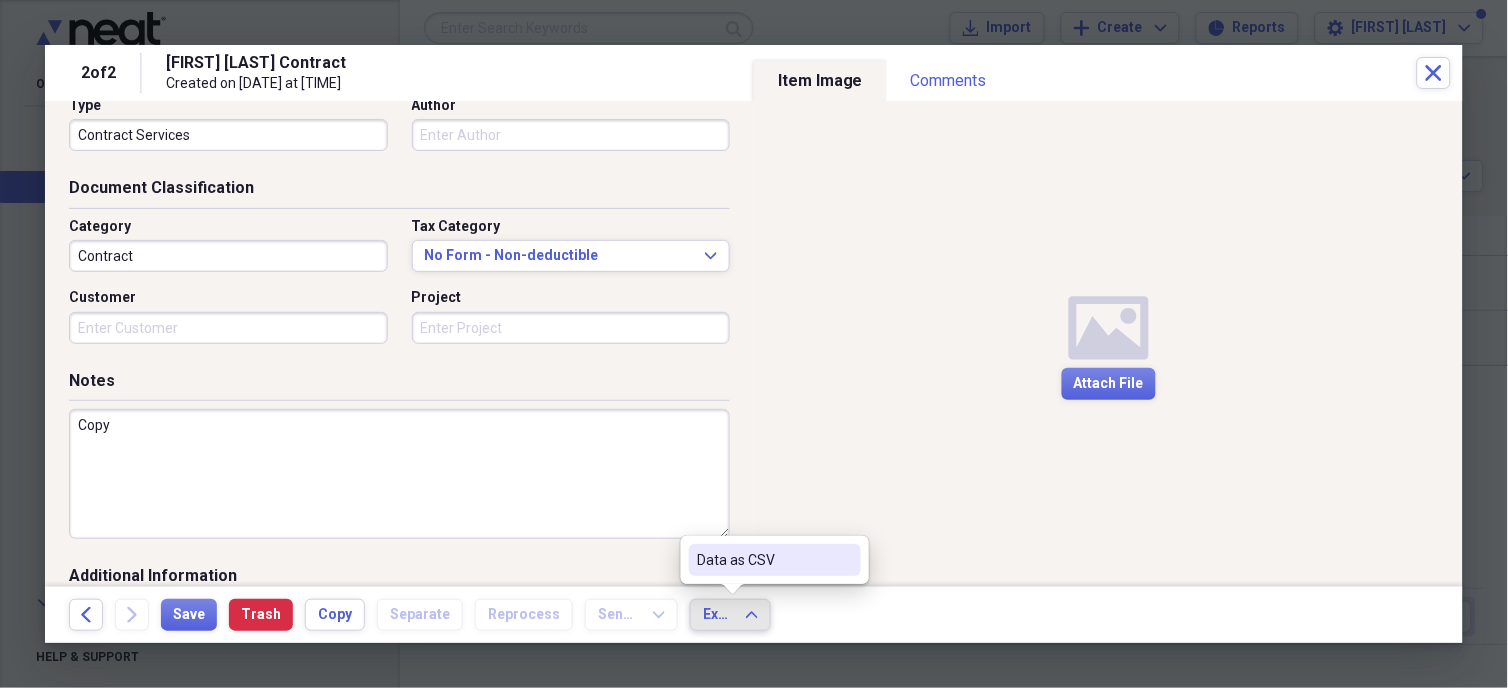 click on "Data as CSV" at bounding box center [763, 560] 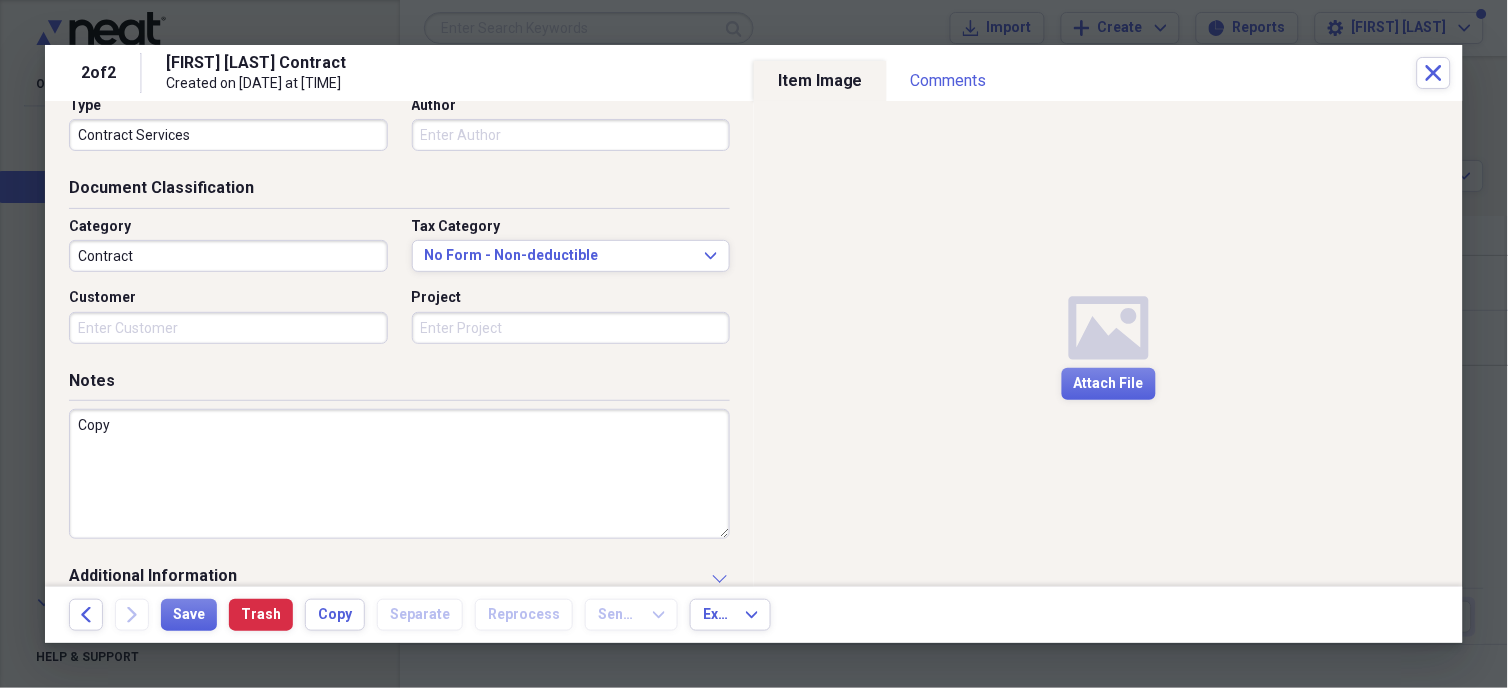 click on "Media Attach File" at bounding box center [1108, 344] 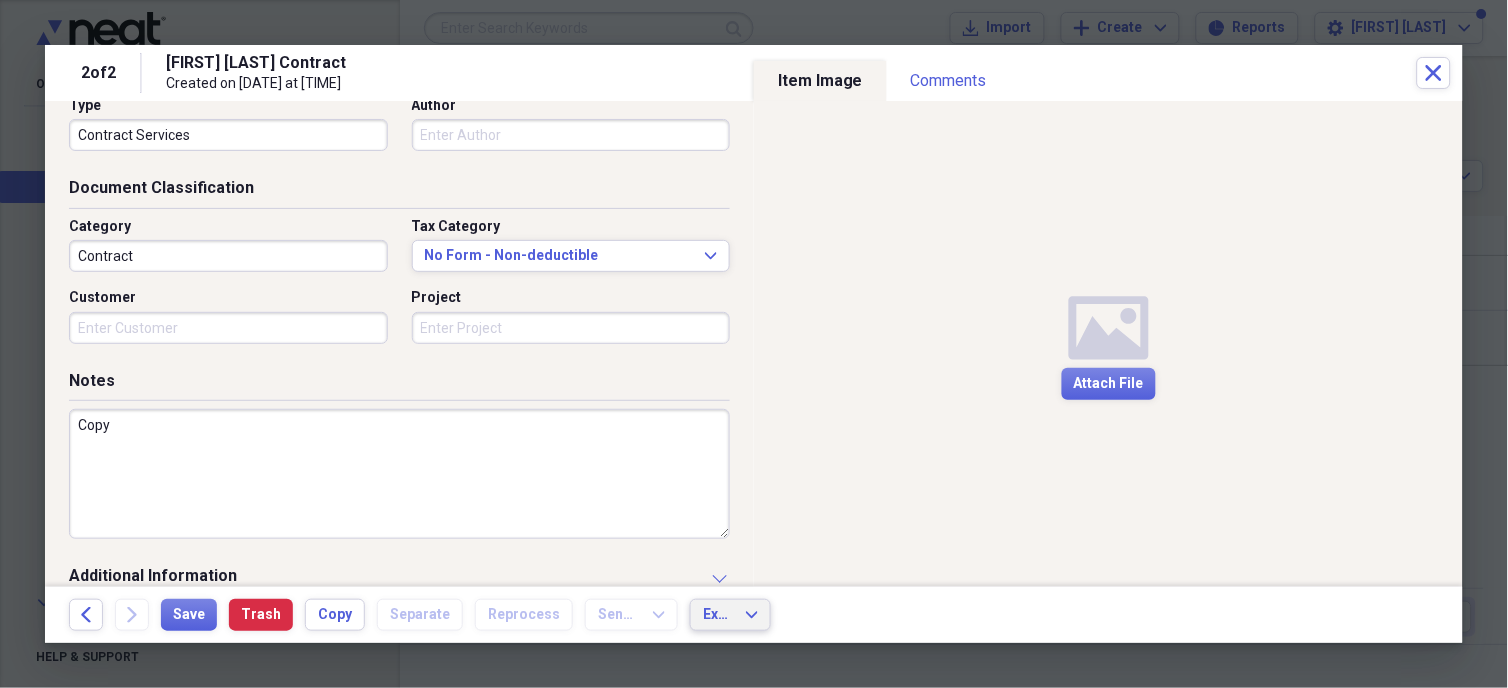 click on "Export" at bounding box center [718, 615] 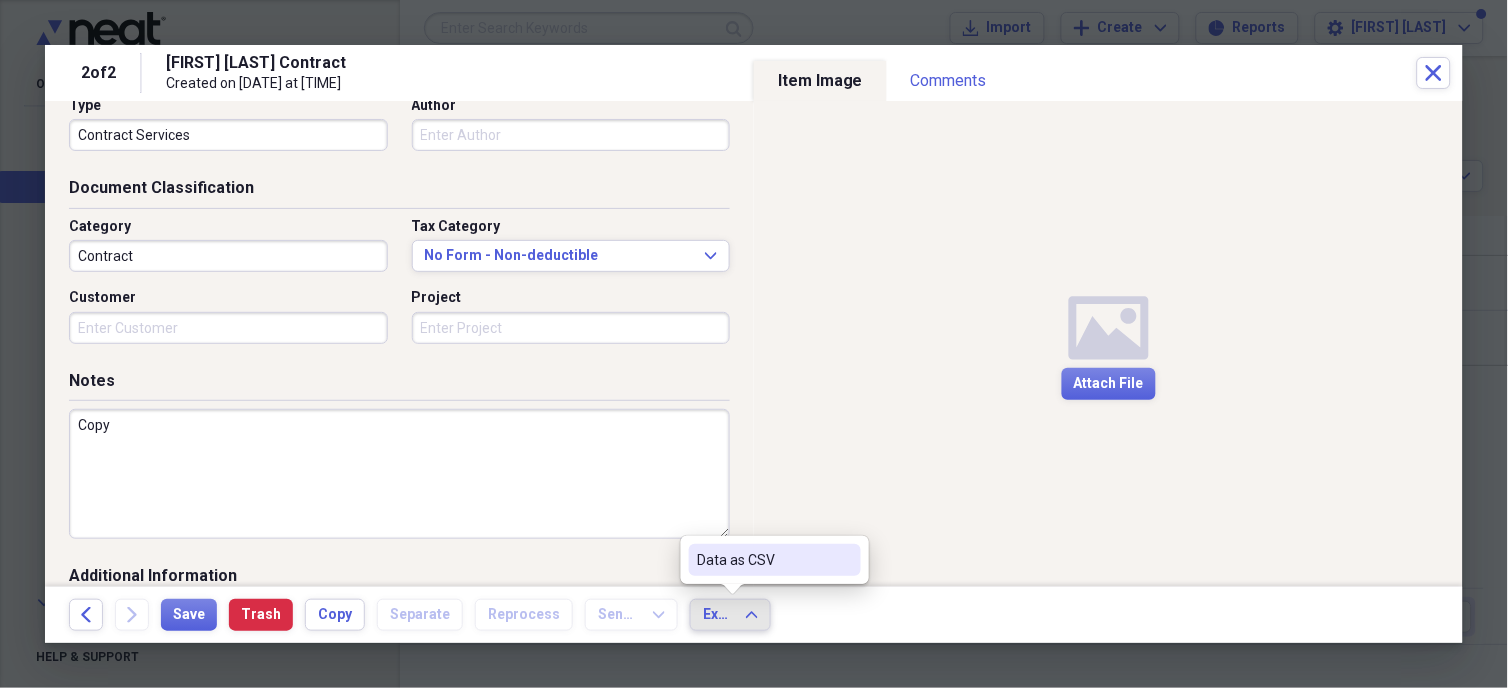 click on "Data as CSV" at bounding box center (763, 560) 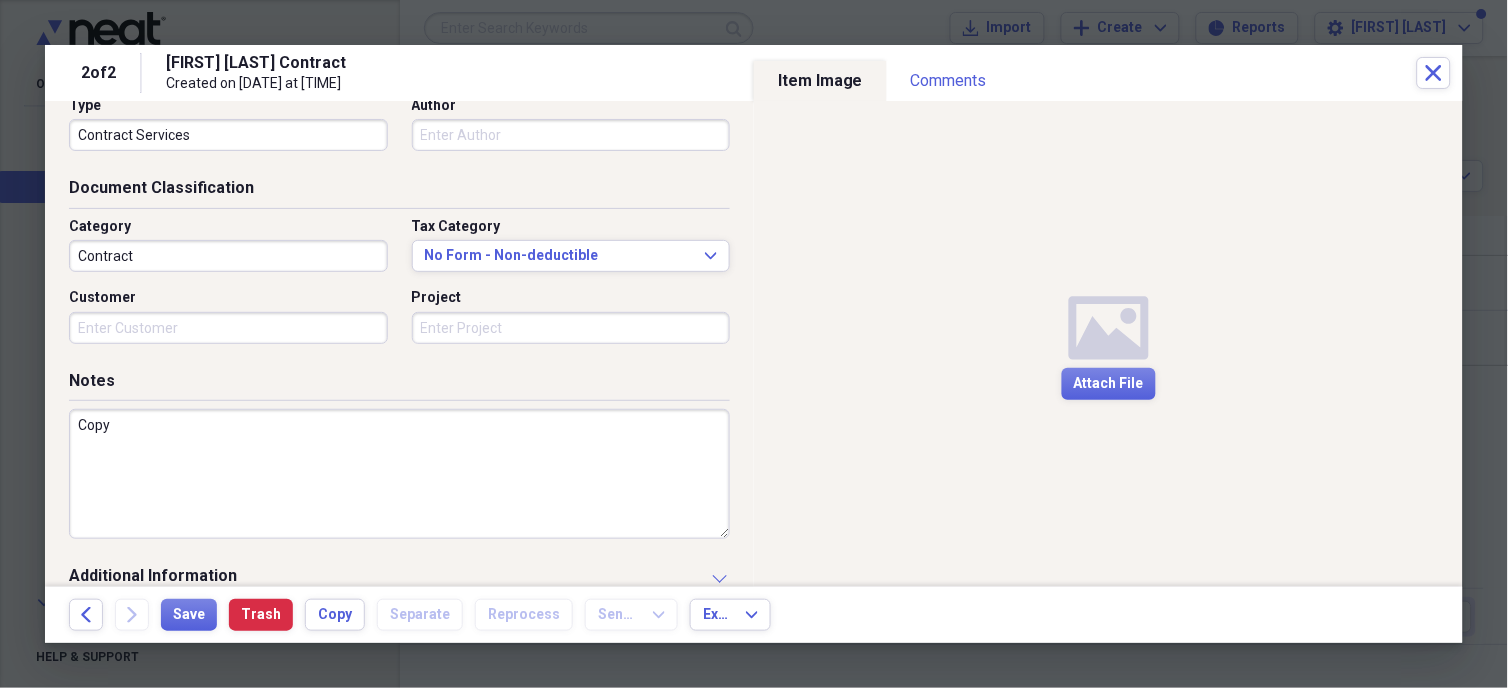 click on "Media Attach File" at bounding box center (1108, 344) 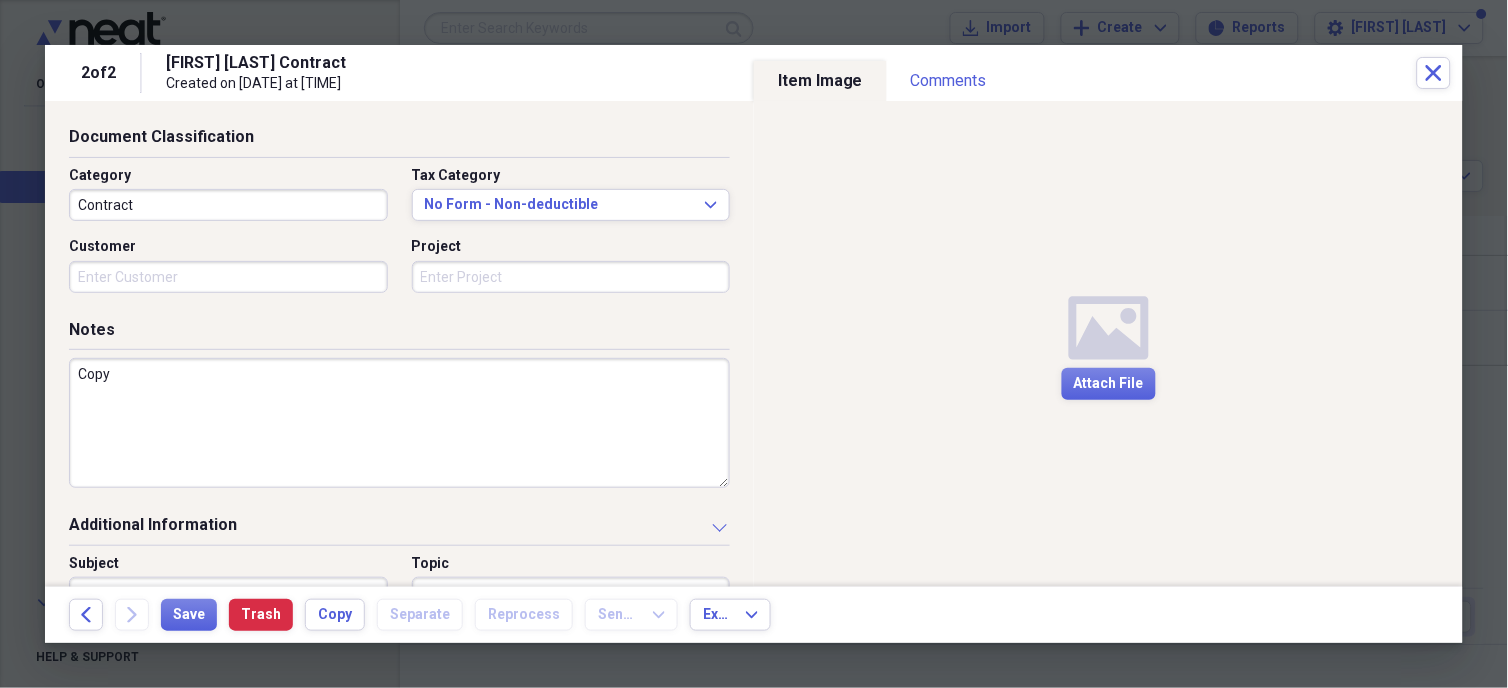 scroll, scrollTop: 0, scrollLeft: 0, axis: both 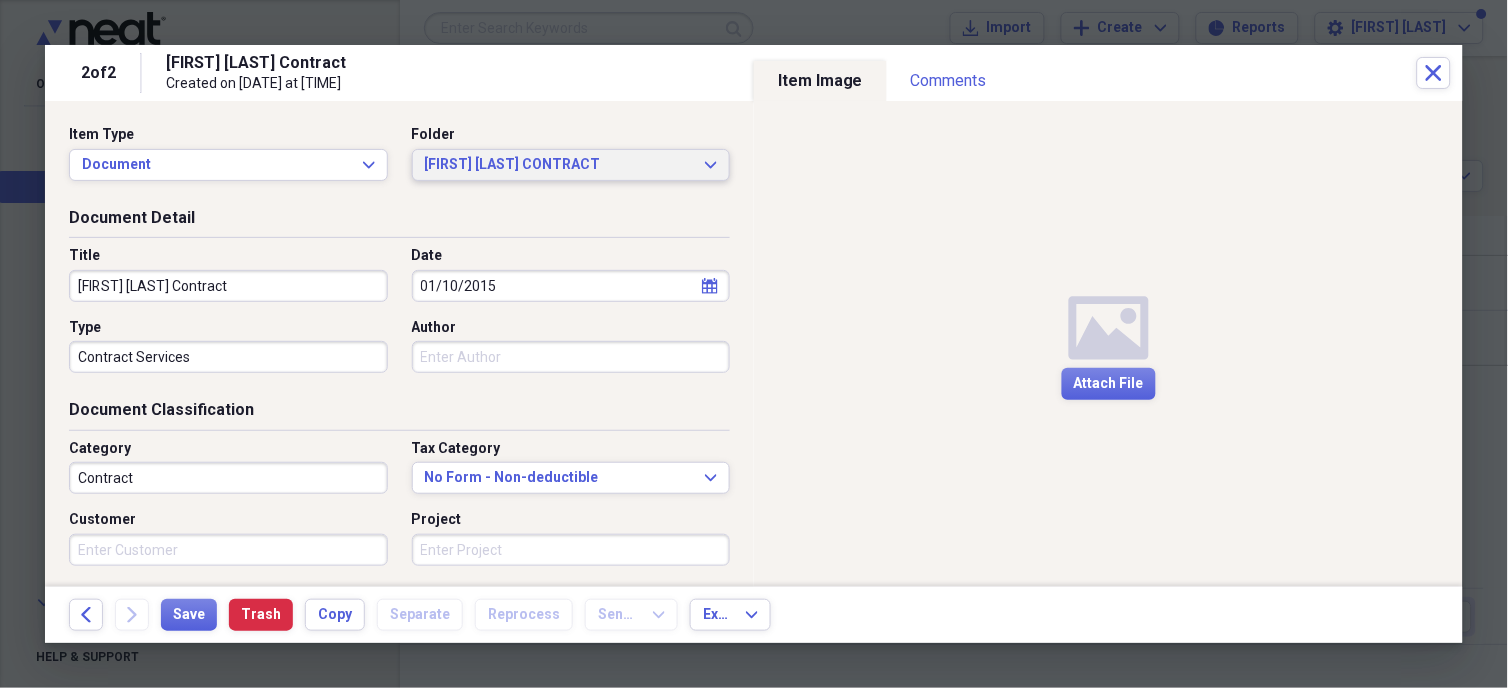click on "Expand" 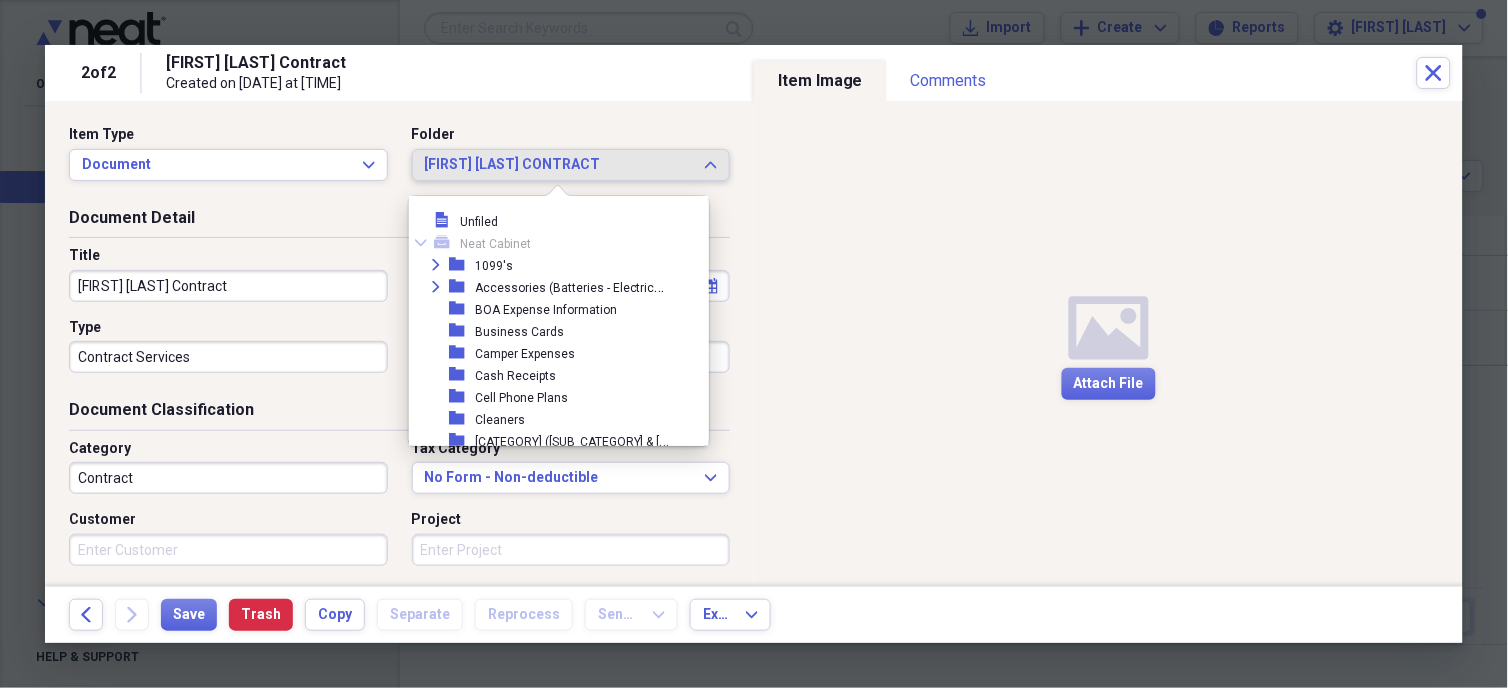 scroll, scrollTop: 561, scrollLeft: 0, axis: vertical 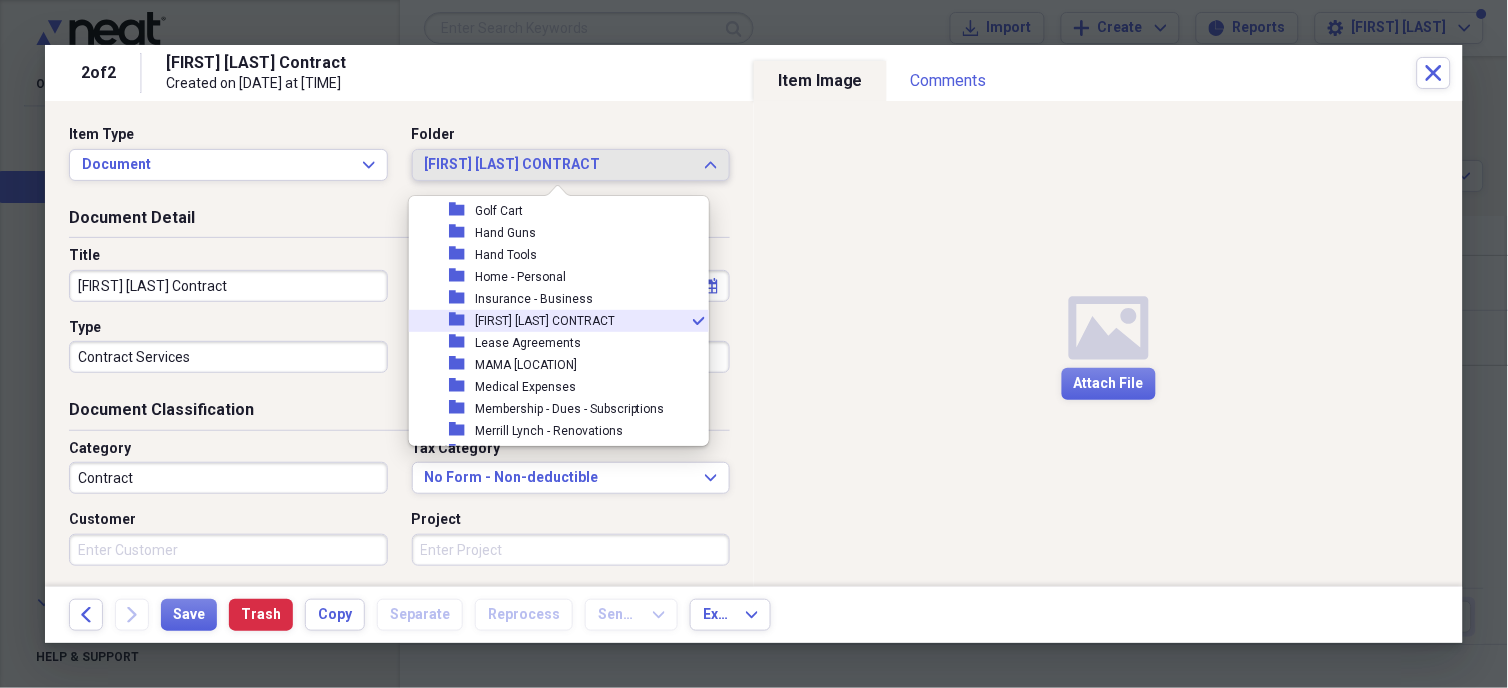 click on "[FIRST] [LAST] CONTRACT" at bounding box center (545, 321) 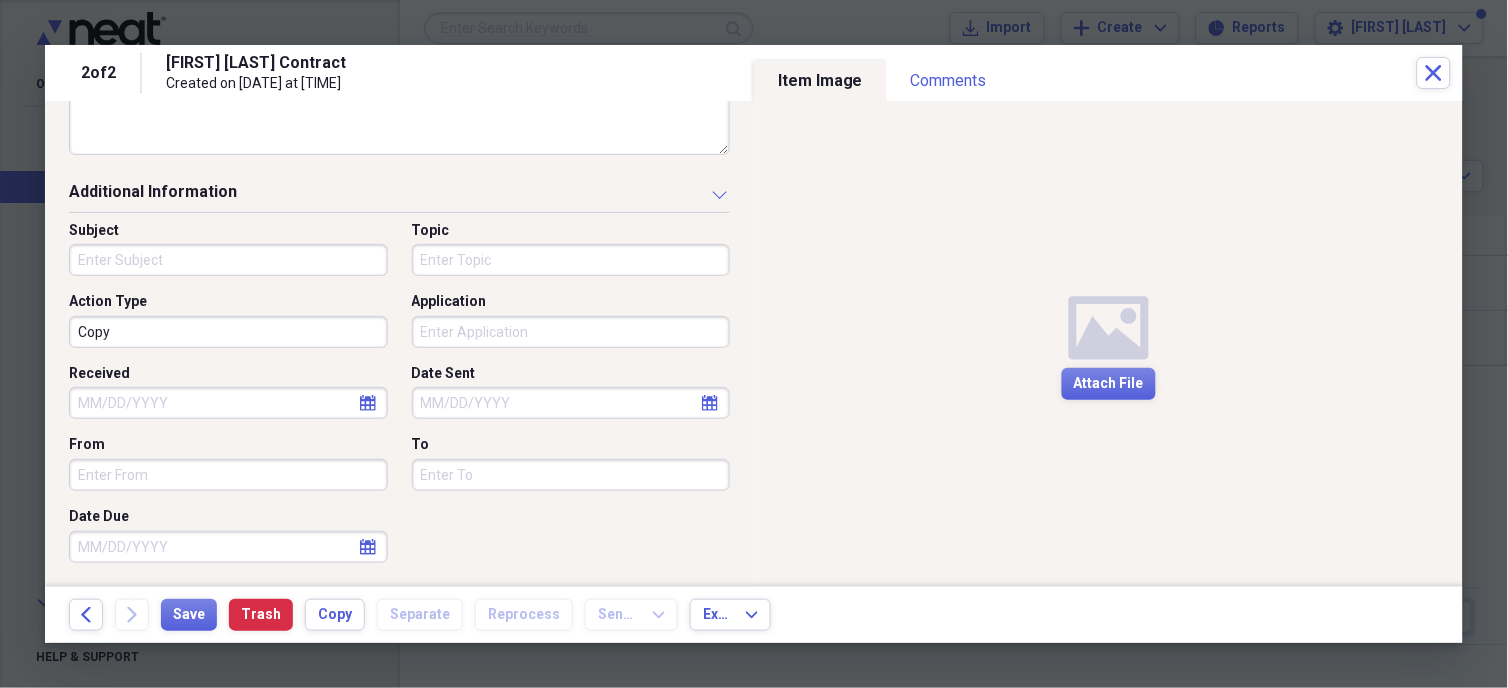 scroll, scrollTop: 0, scrollLeft: 0, axis: both 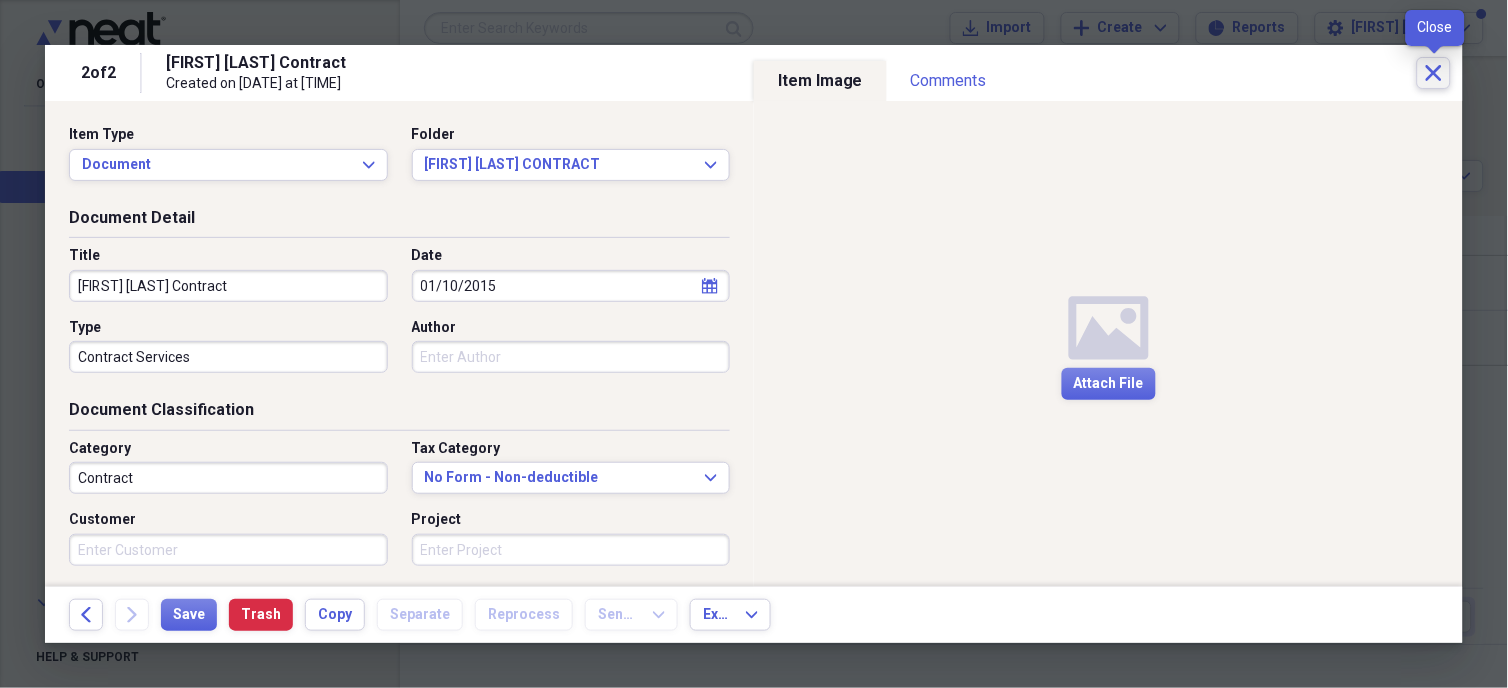 click 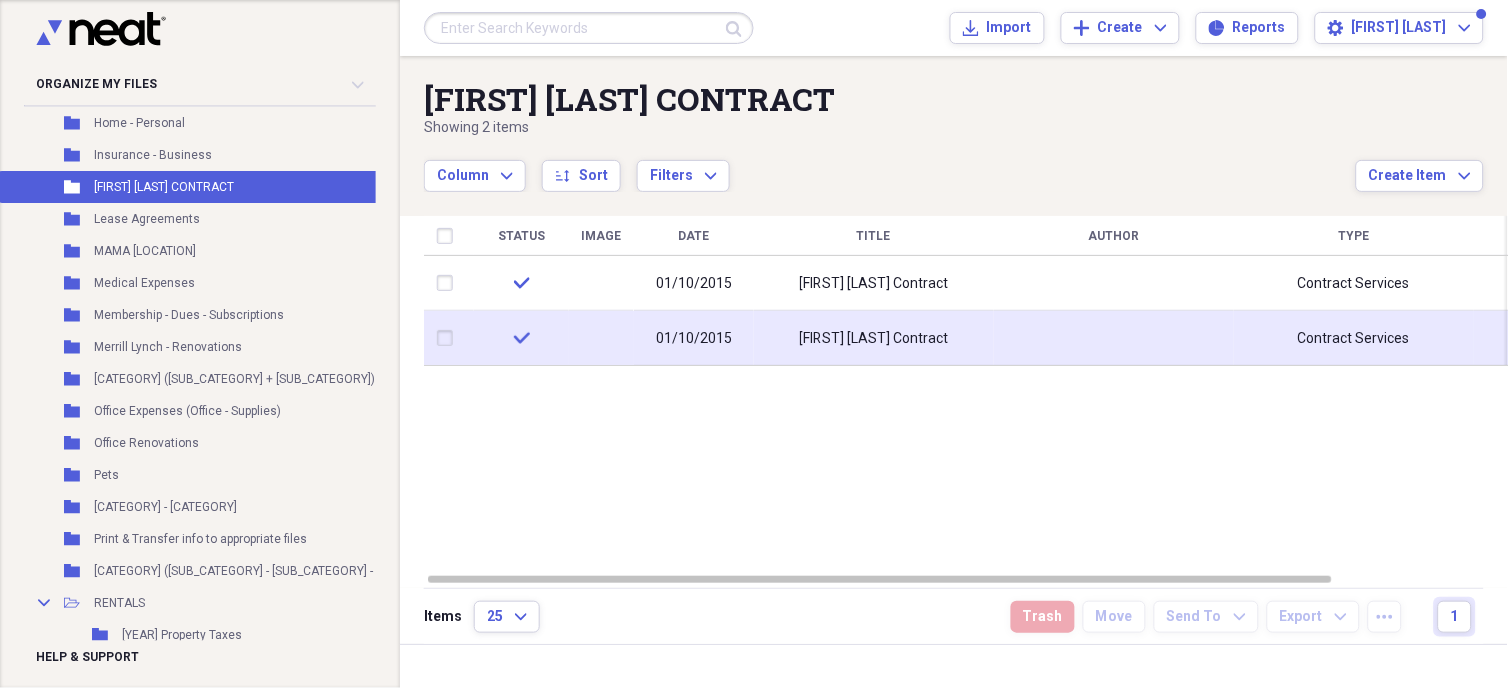 click on "[FIRST] [LAST] Contract" at bounding box center [874, 339] 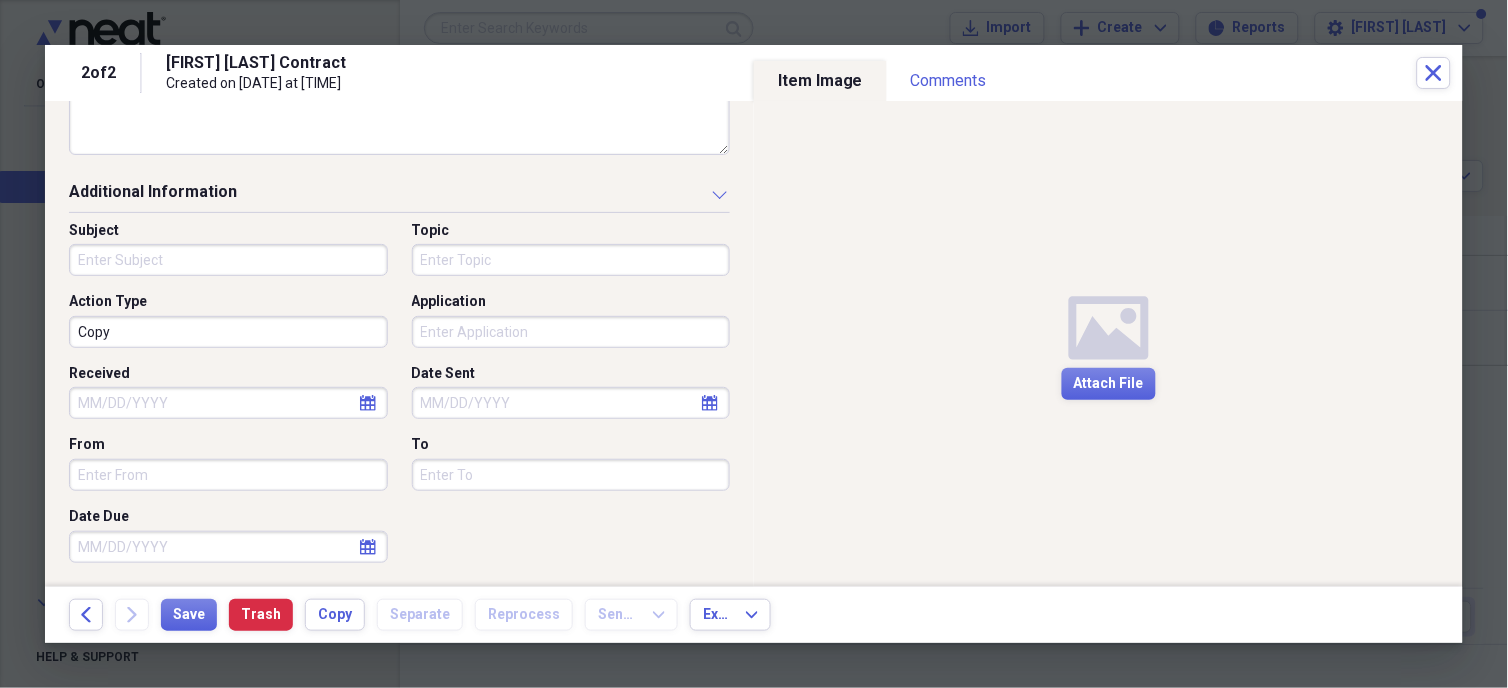 scroll, scrollTop: 0, scrollLeft: 0, axis: both 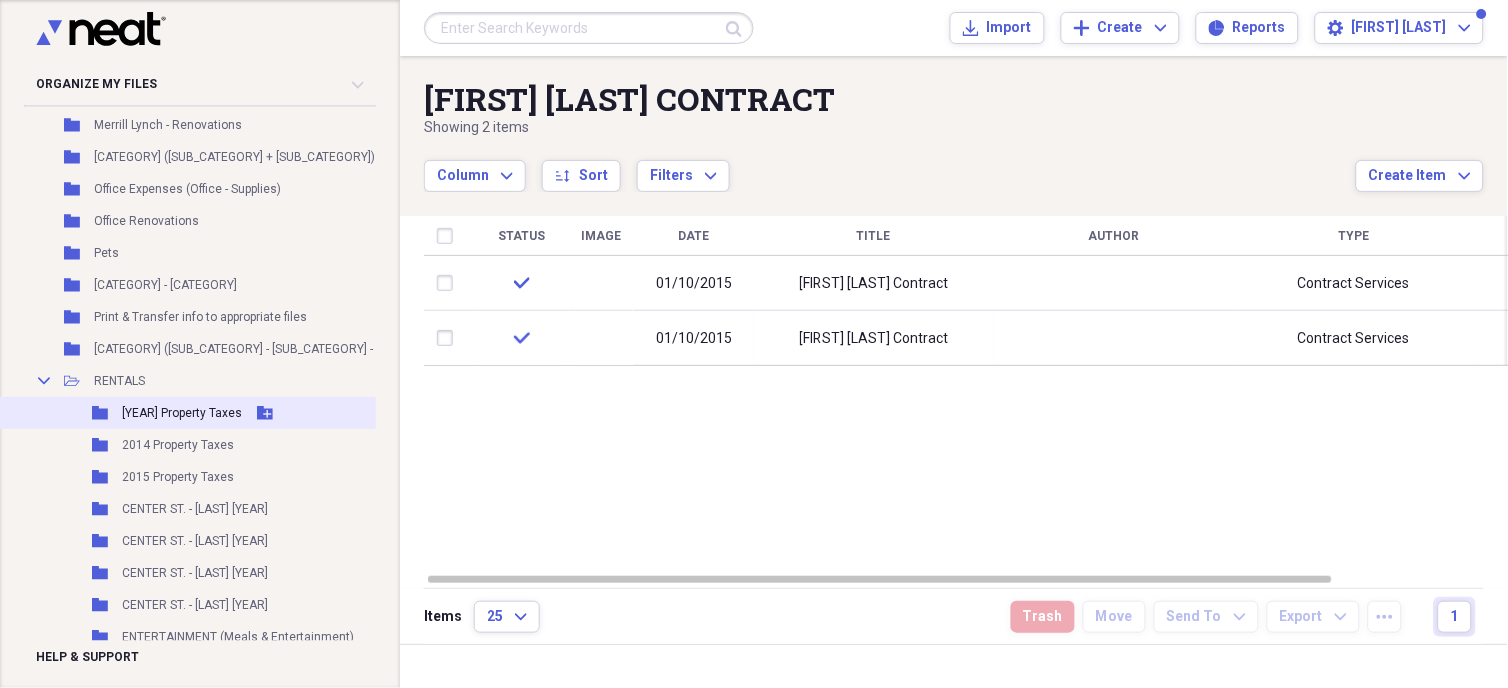 click on "[YEAR] Property Taxes" at bounding box center (182, 413) 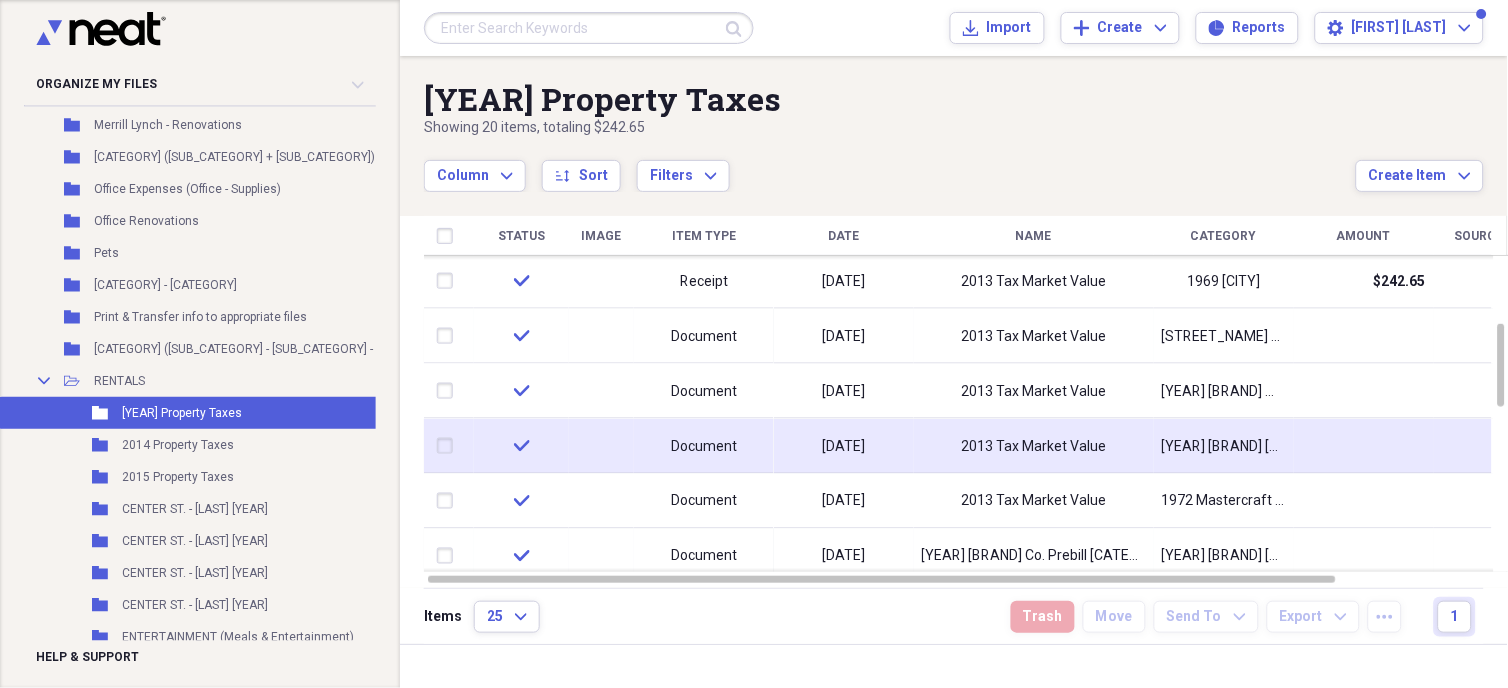 click on "2013 Tax Market Value" at bounding box center [1034, 446] 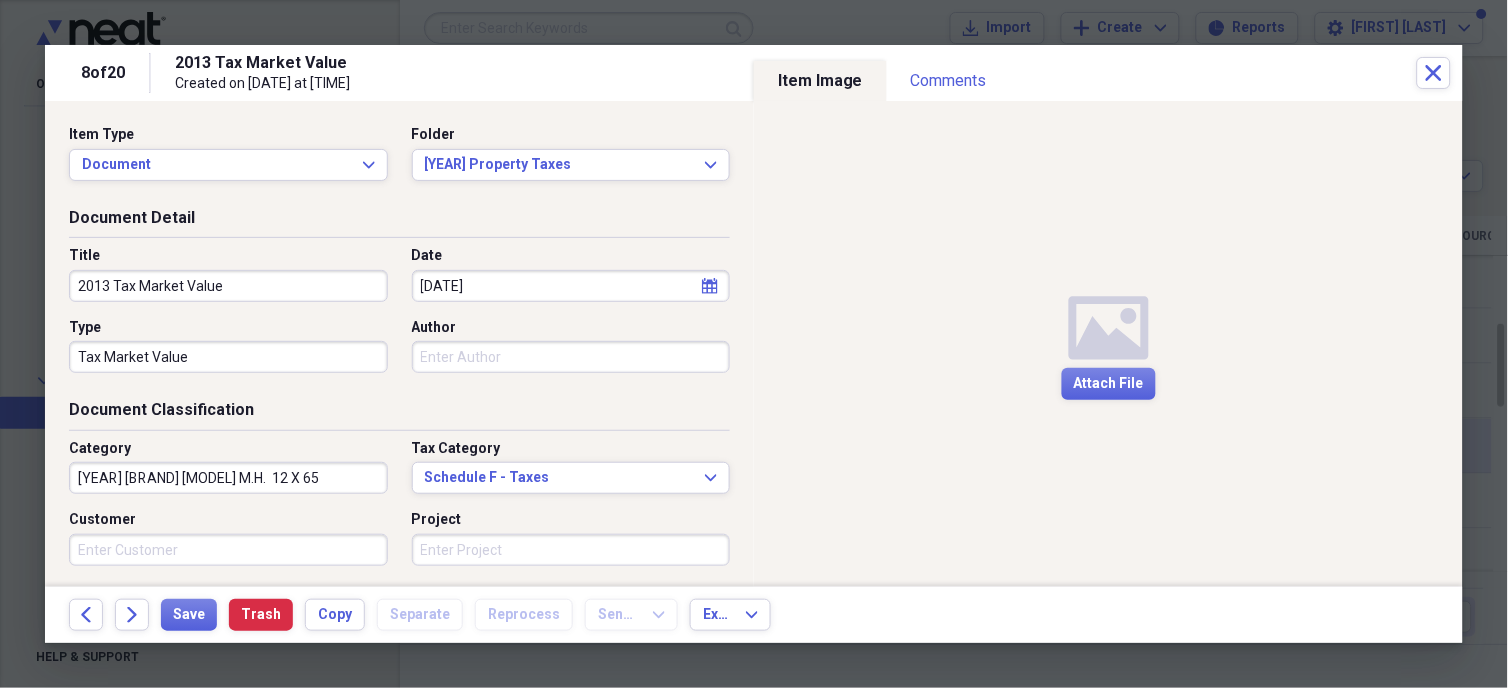 type on "[FIRST]
SN
12 X 65
396 [STREET_NAME] St." 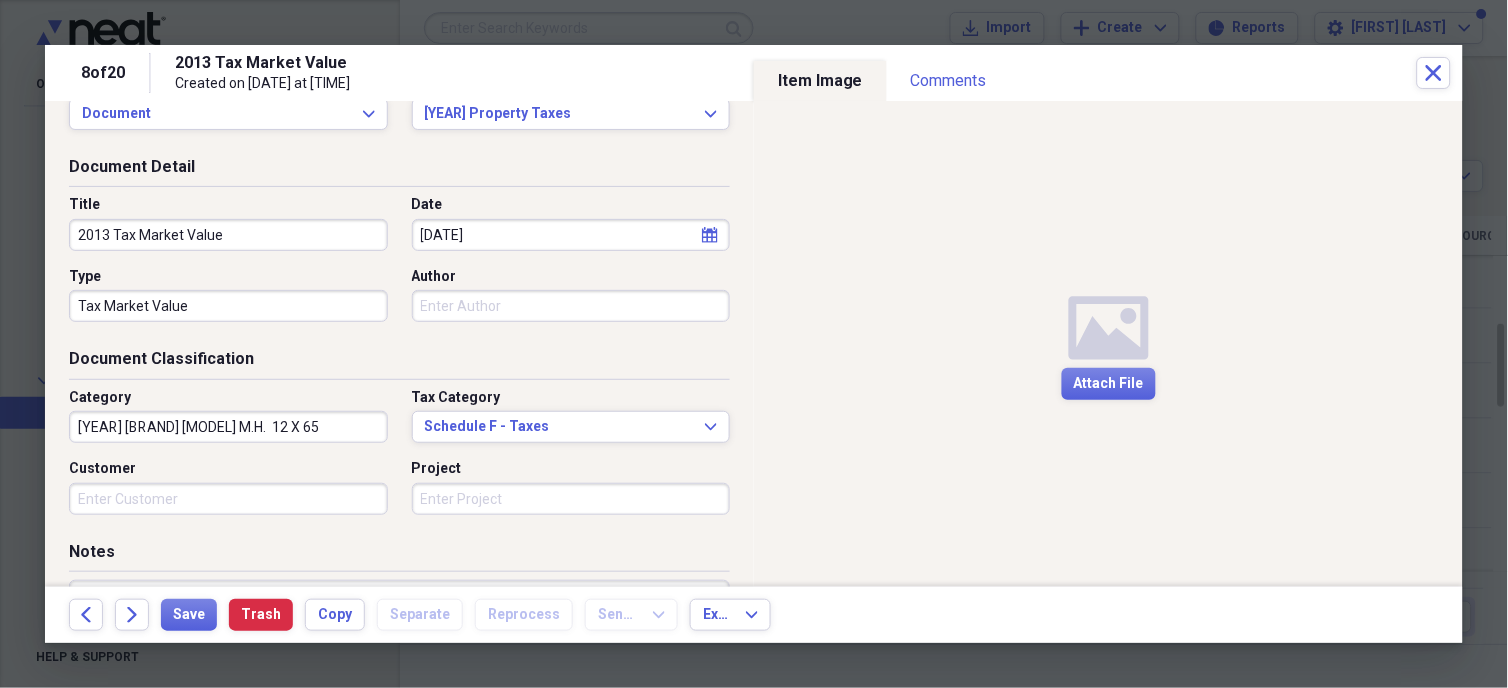 scroll, scrollTop: 0, scrollLeft: 0, axis: both 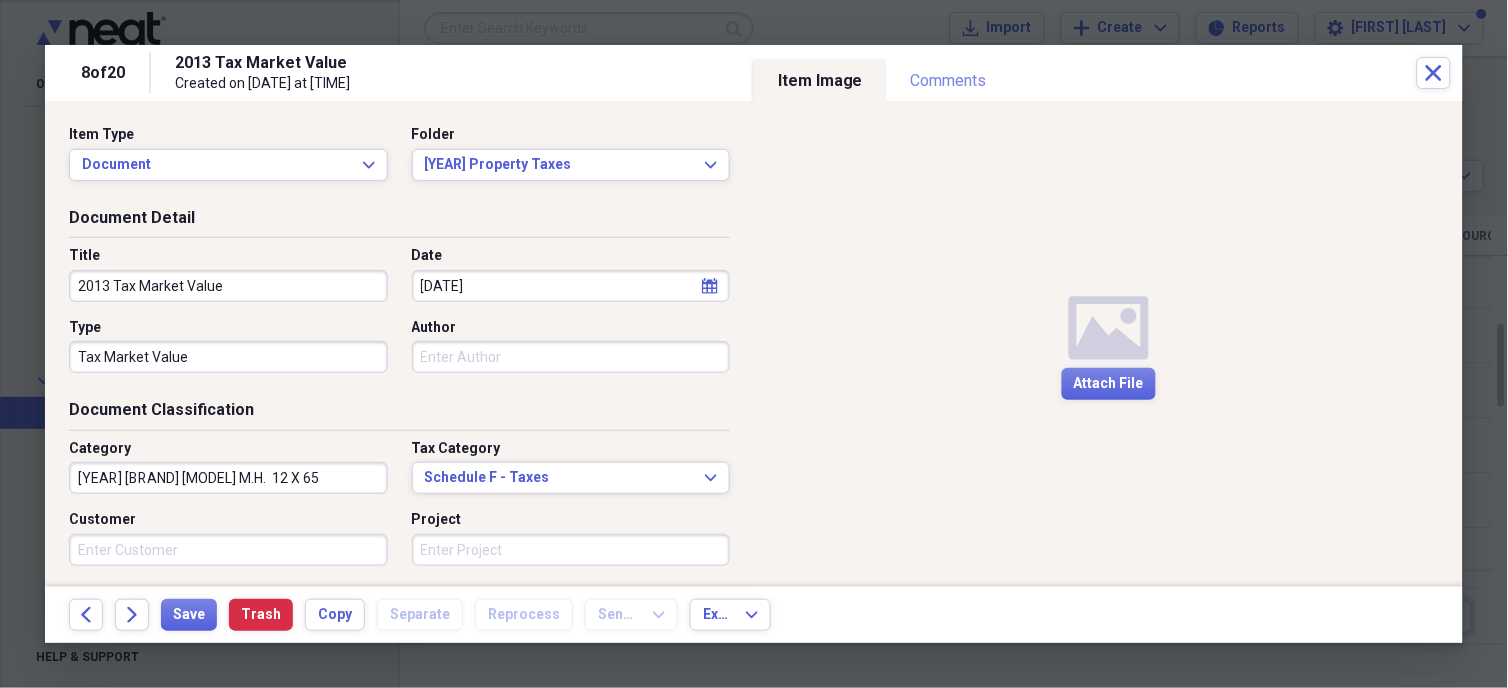 click on "Comments" at bounding box center (949, 81) 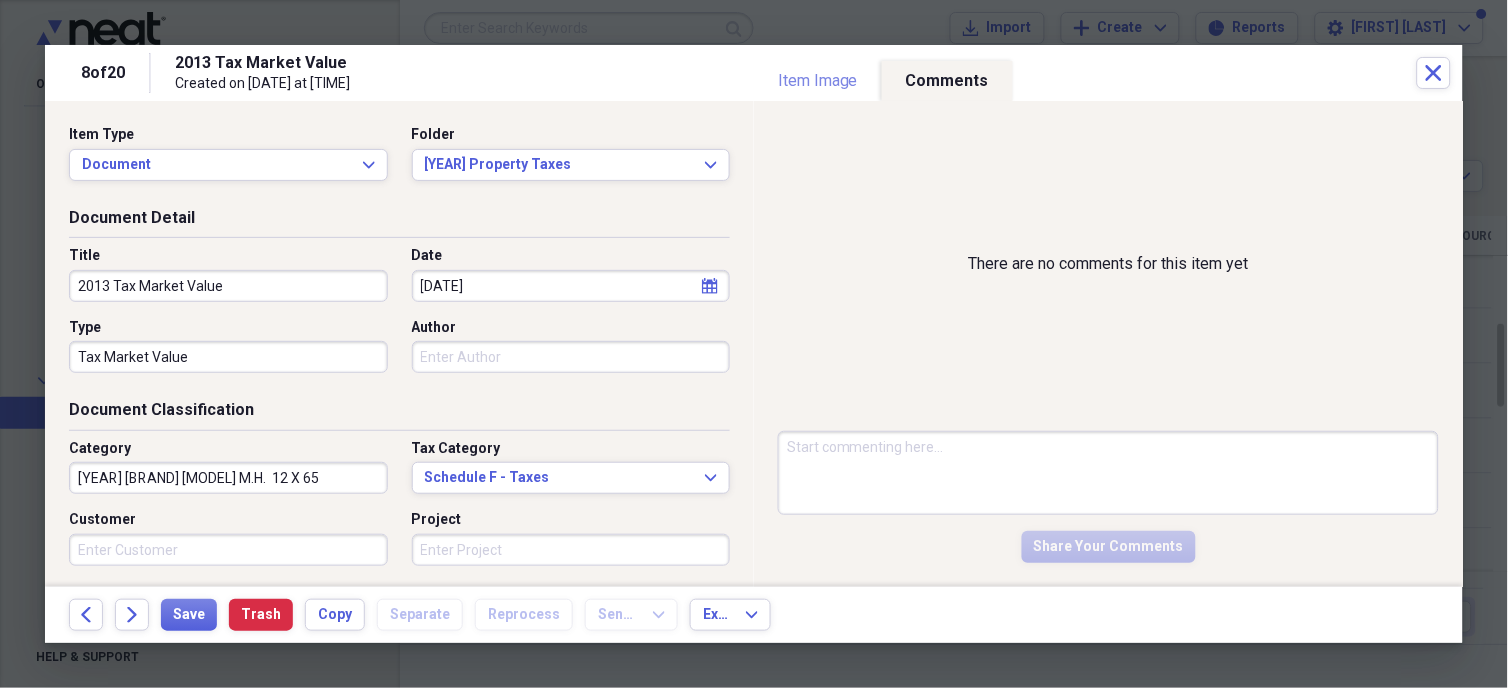 click on "Item Image" at bounding box center (818, 81) 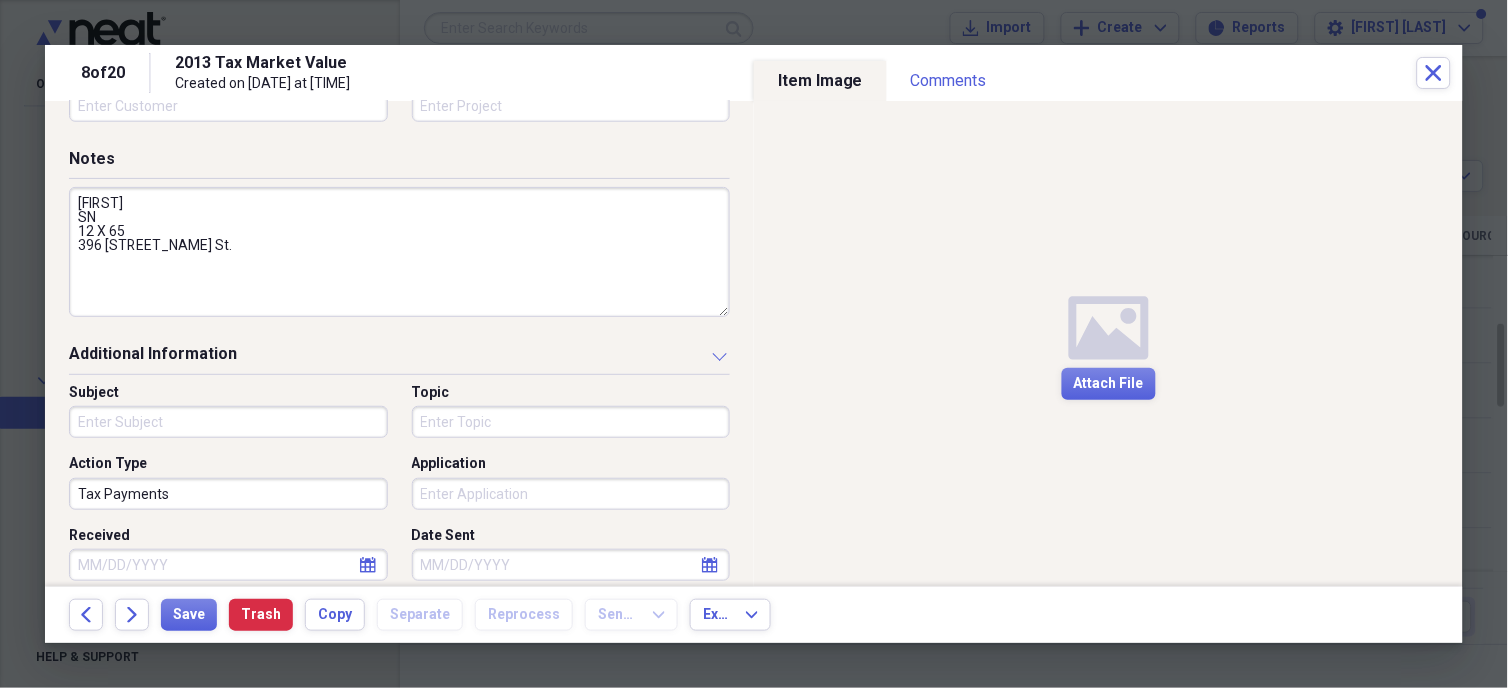 scroll, scrollTop: 555, scrollLeft: 0, axis: vertical 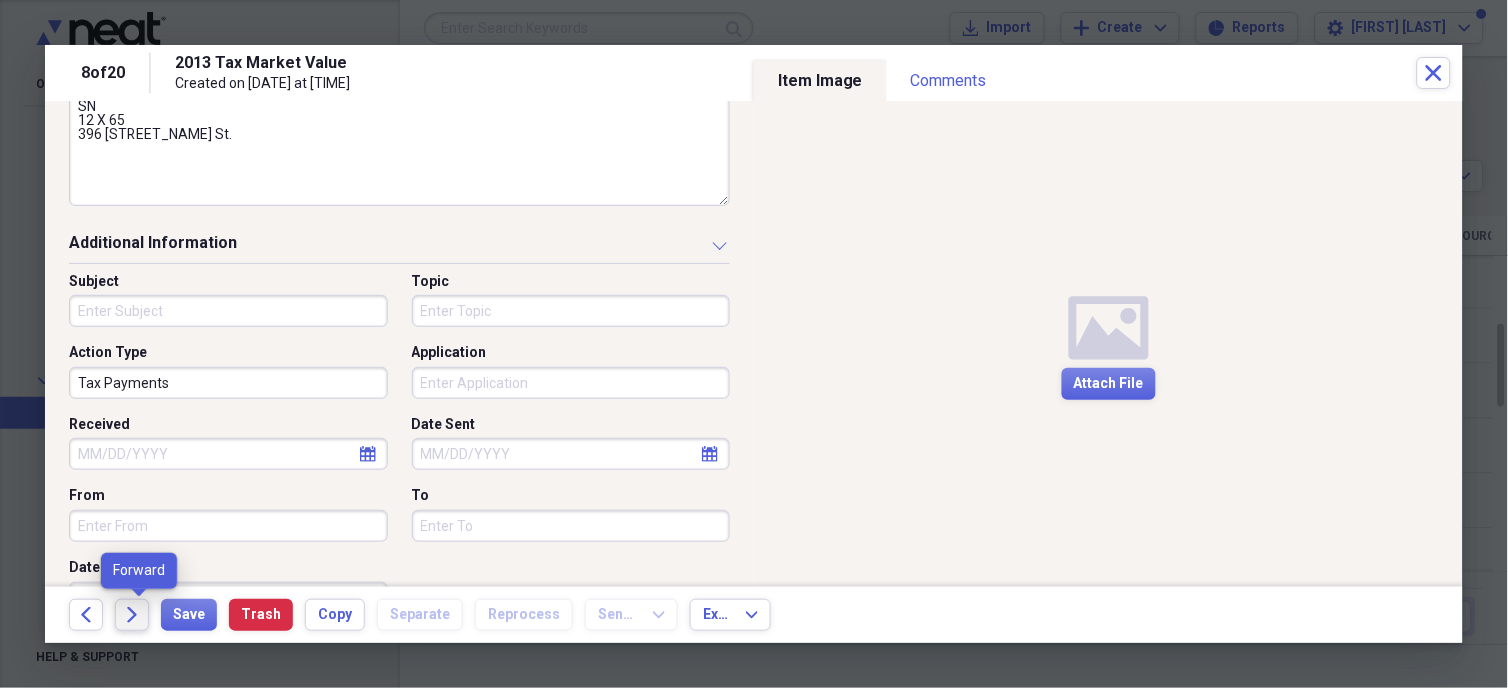 click on "Forward" at bounding box center (132, 615) 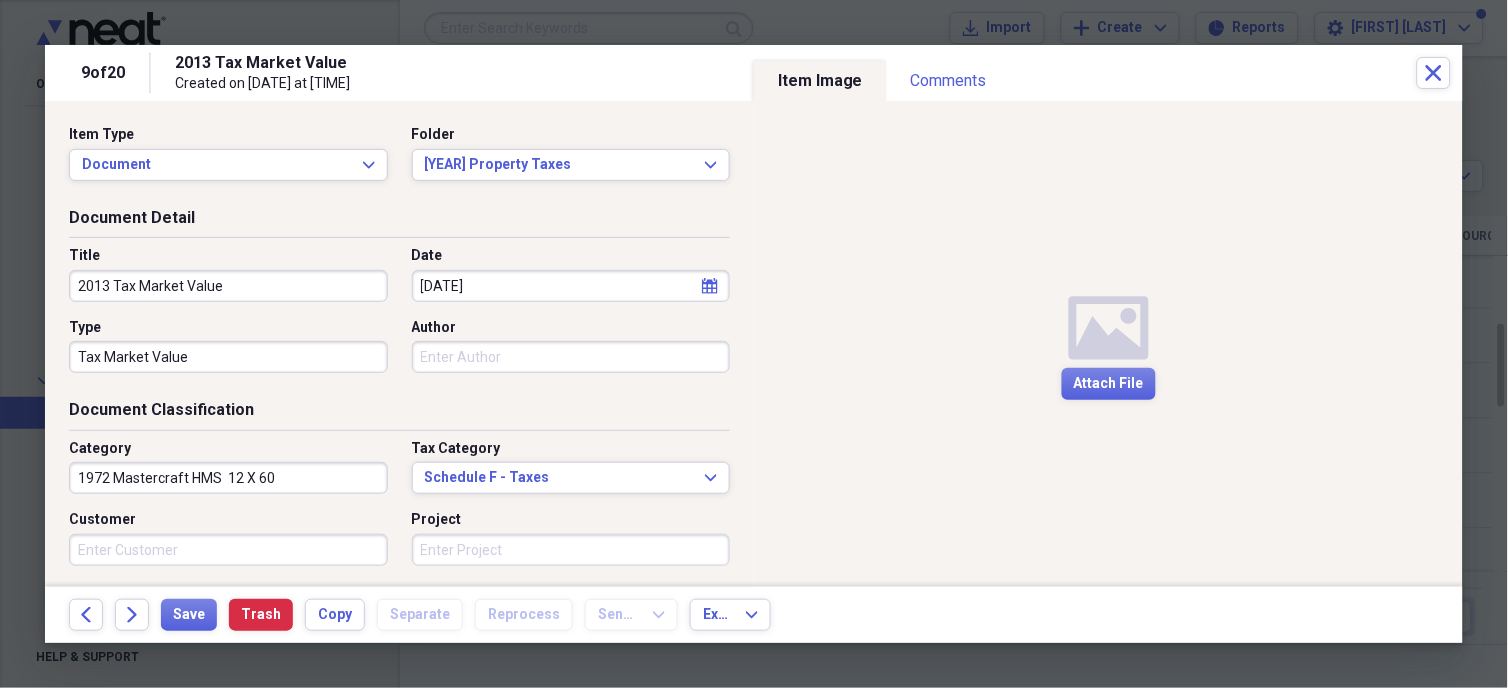 type on "[LAST] M.H.
SN [SERIAL_NUMBER]
12 X 60
16 [STREET_NAME] St." 